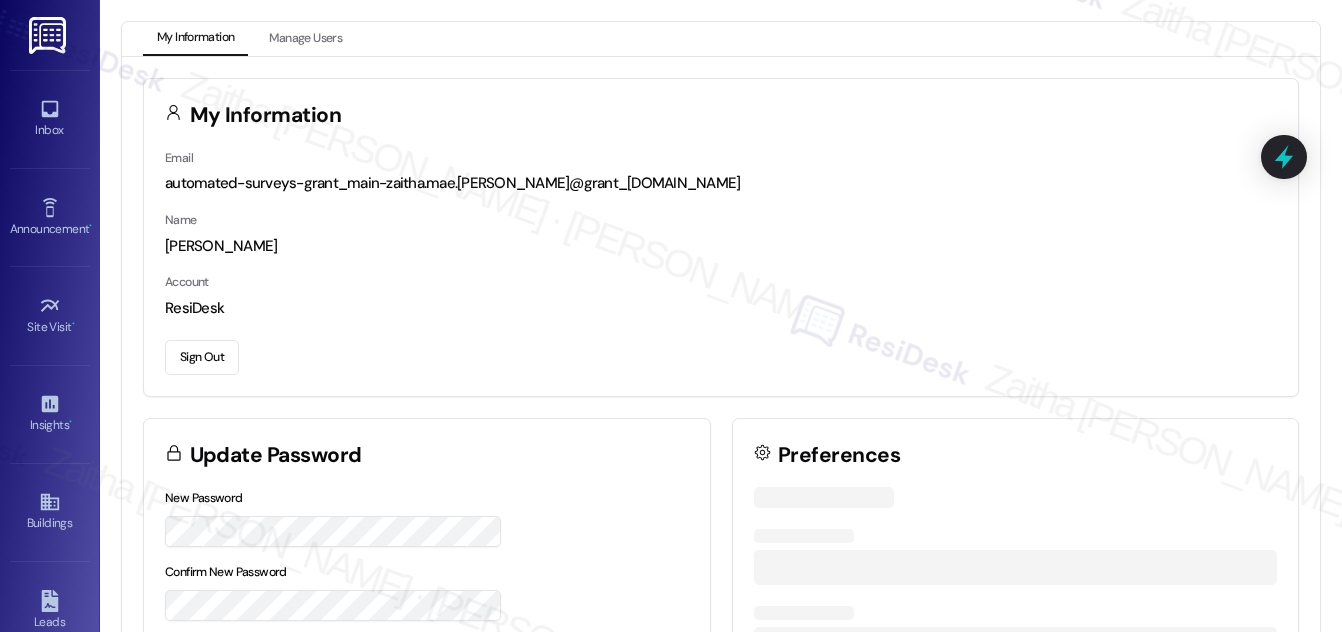 scroll, scrollTop: 0, scrollLeft: 0, axis: both 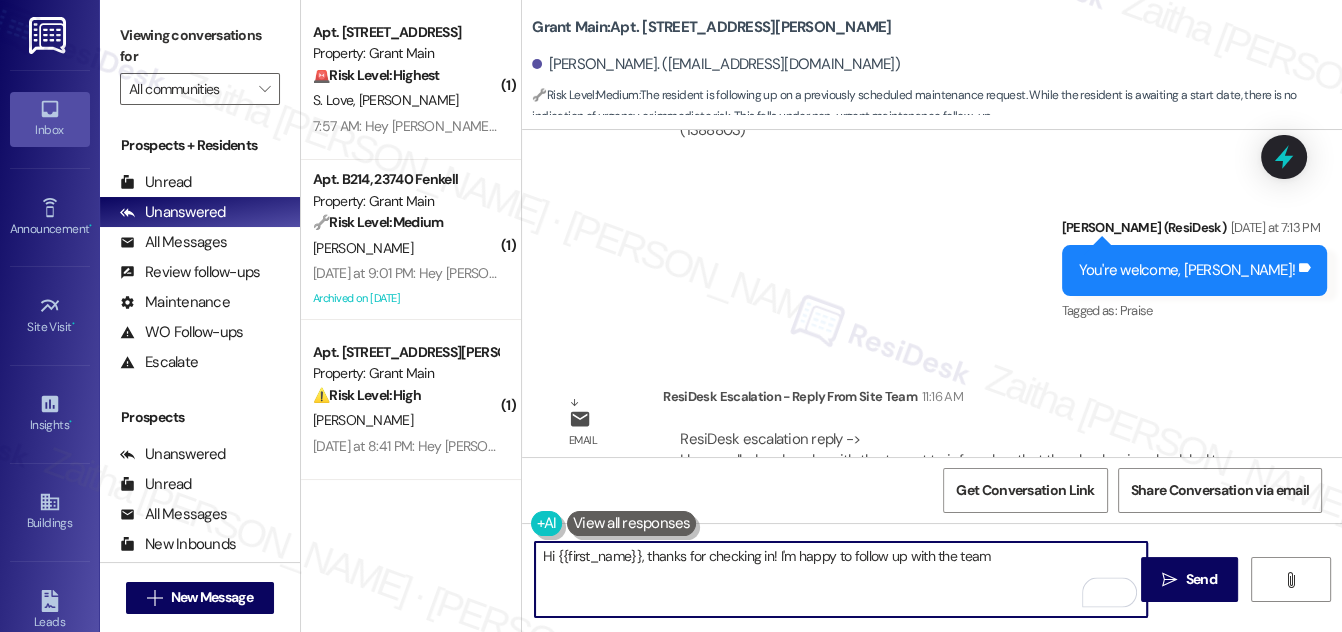 drag, startPoint x: 644, startPoint y: 552, endPoint x: 1045, endPoint y: 604, distance: 404.3575 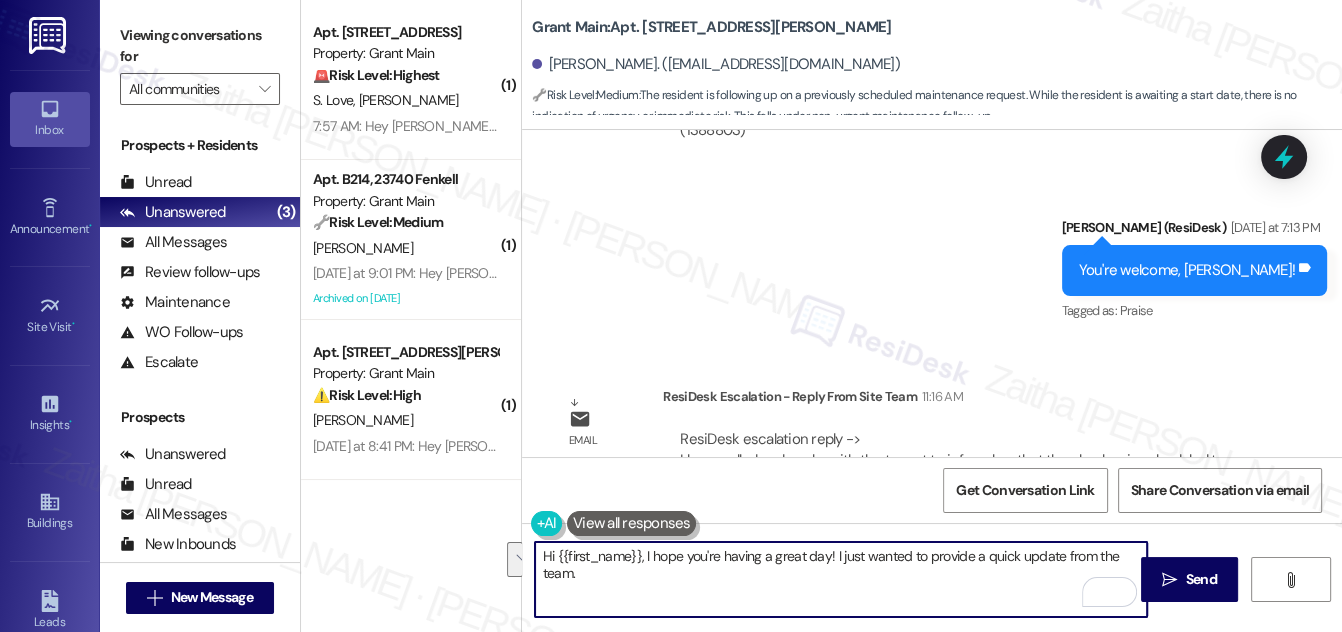 drag, startPoint x: 832, startPoint y: 550, endPoint x: 847, endPoint y: 583, distance: 36.249138 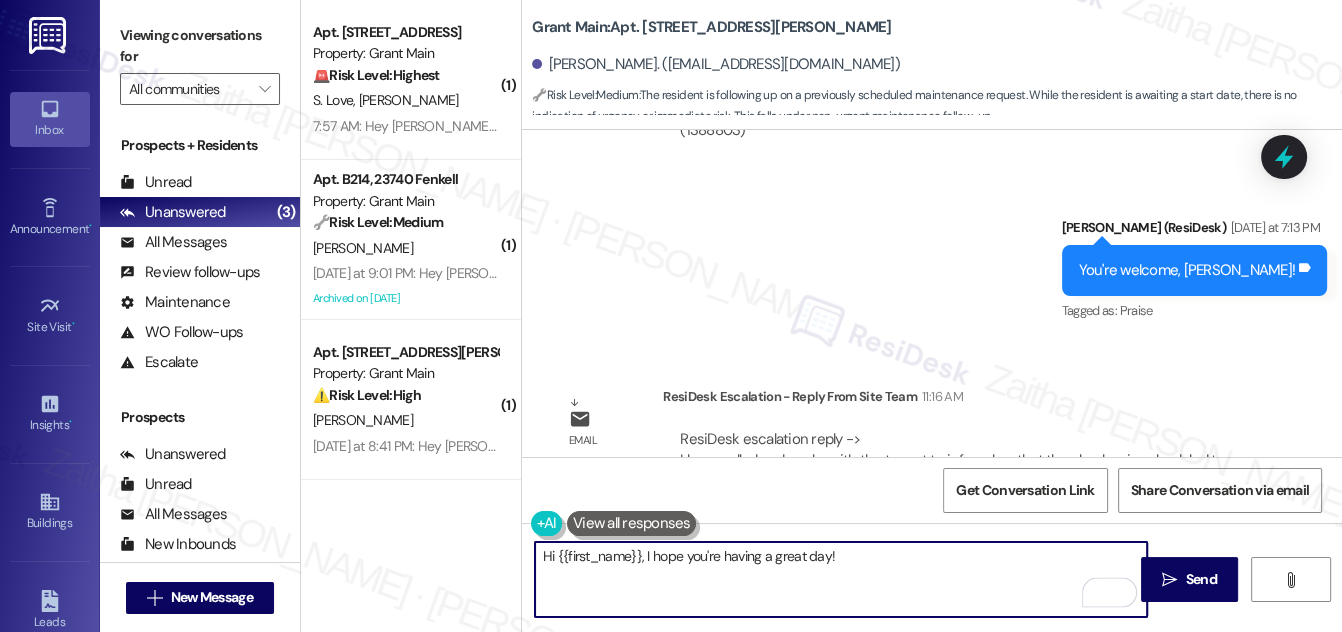 paste on "The team let me know that they’ve spoken with you and informed you that the plumber is scheduled to come out [DATE]. We’re currently waiting to hear back from him with the exact time of arrival. Once the plumbing repairs are completed, a separate vendor will be sent out to provide a quote for the drywall repairs." 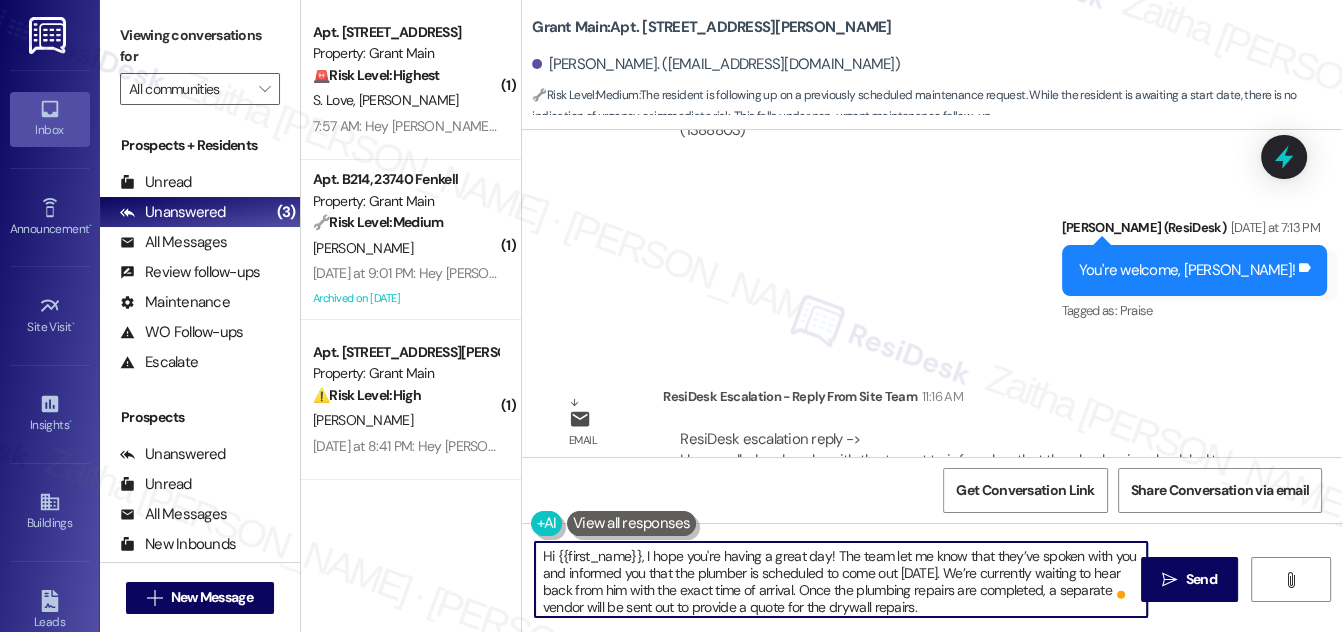 scroll, scrollTop: 16, scrollLeft: 0, axis: vertical 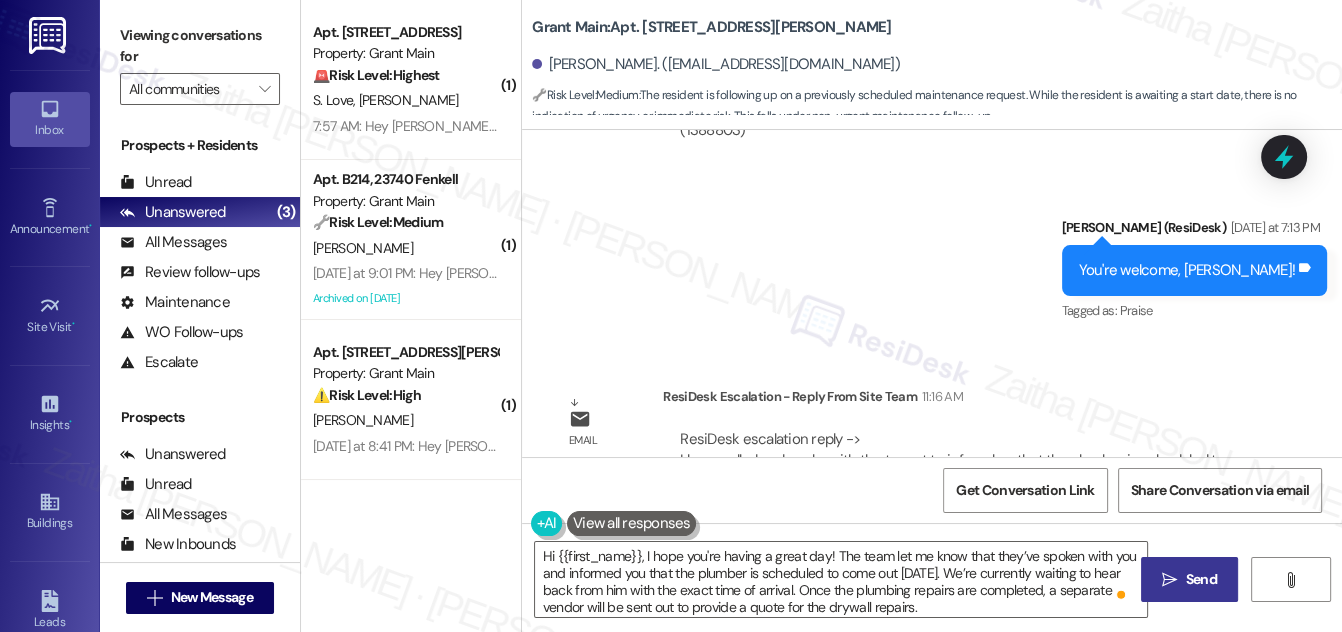 drag, startPoint x: 840, startPoint y: 565, endPoint x: 1197, endPoint y: 572, distance: 357.06863 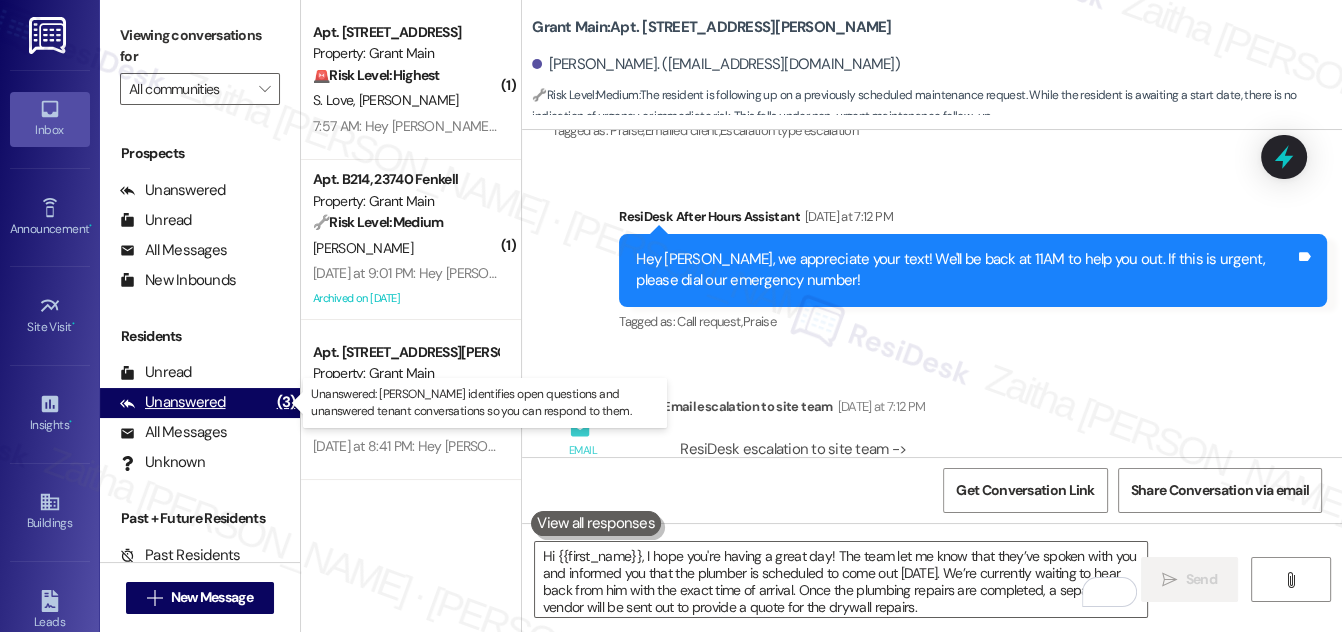 click on "Unanswered" at bounding box center (173, 402) 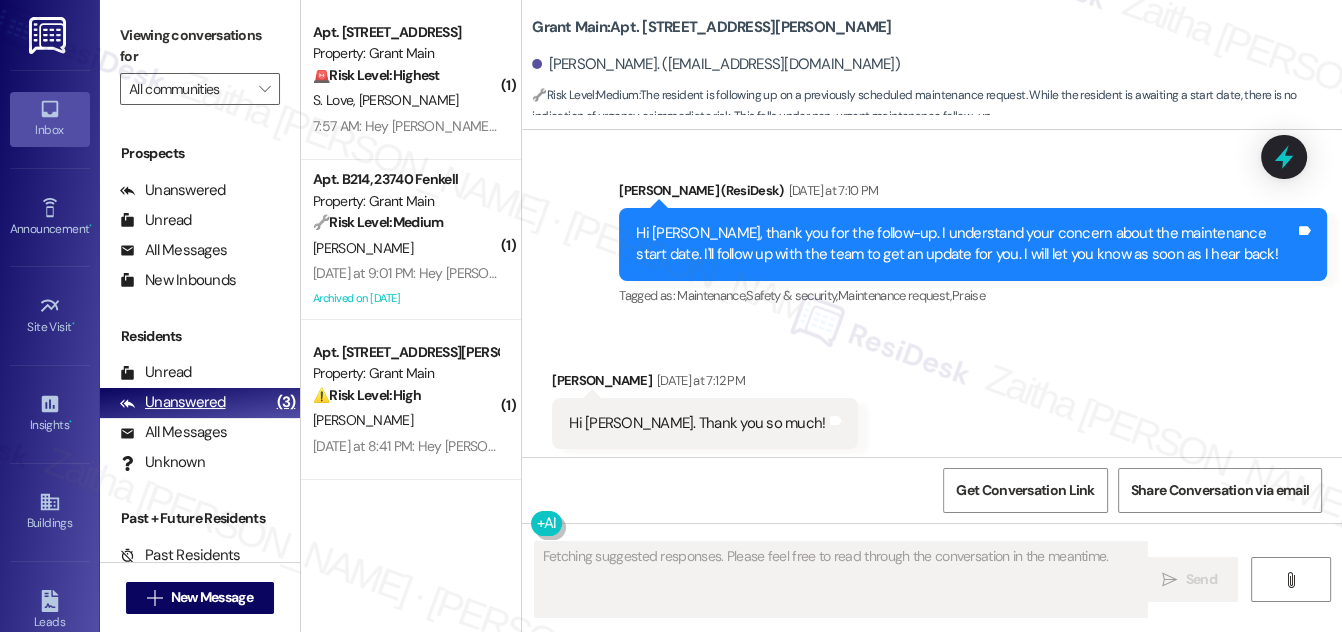 scroll, scrollTop: 5893, scrollLeft: 0, axis: vertical 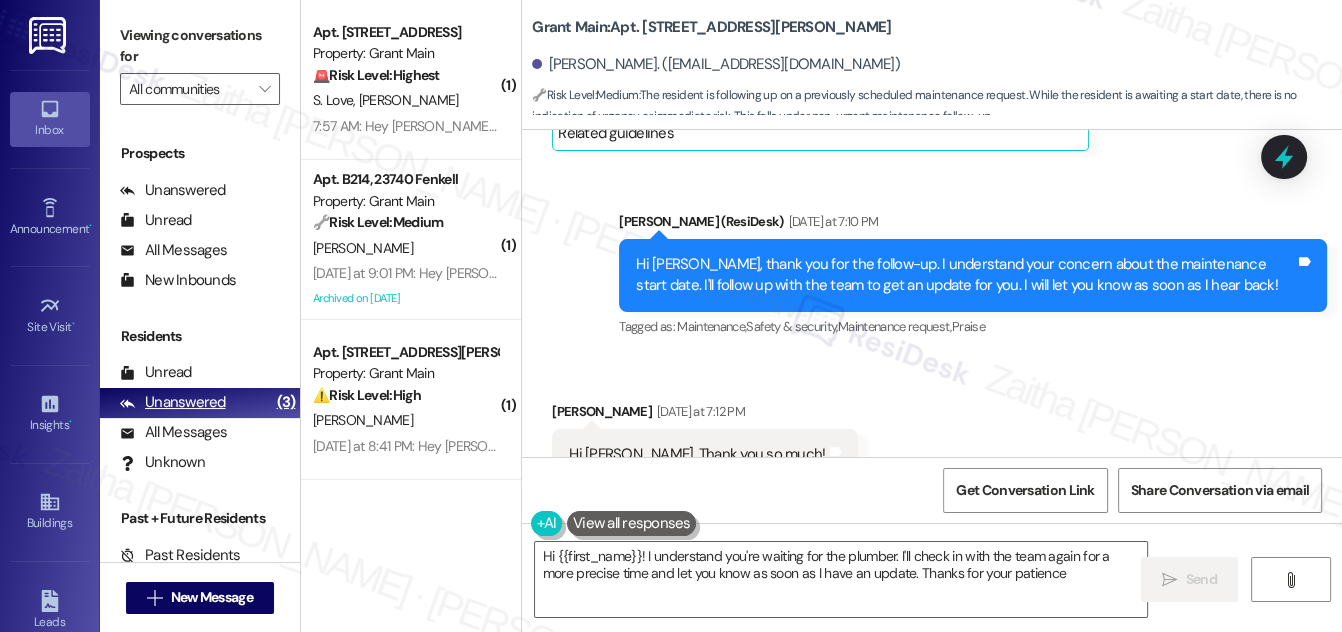 type on "Hi {{first_name}}! I understand you're waiting for the plumber. I'll check in with the team again for a more precise time and let you know as soon as I have an update. Thanks for your patience!" 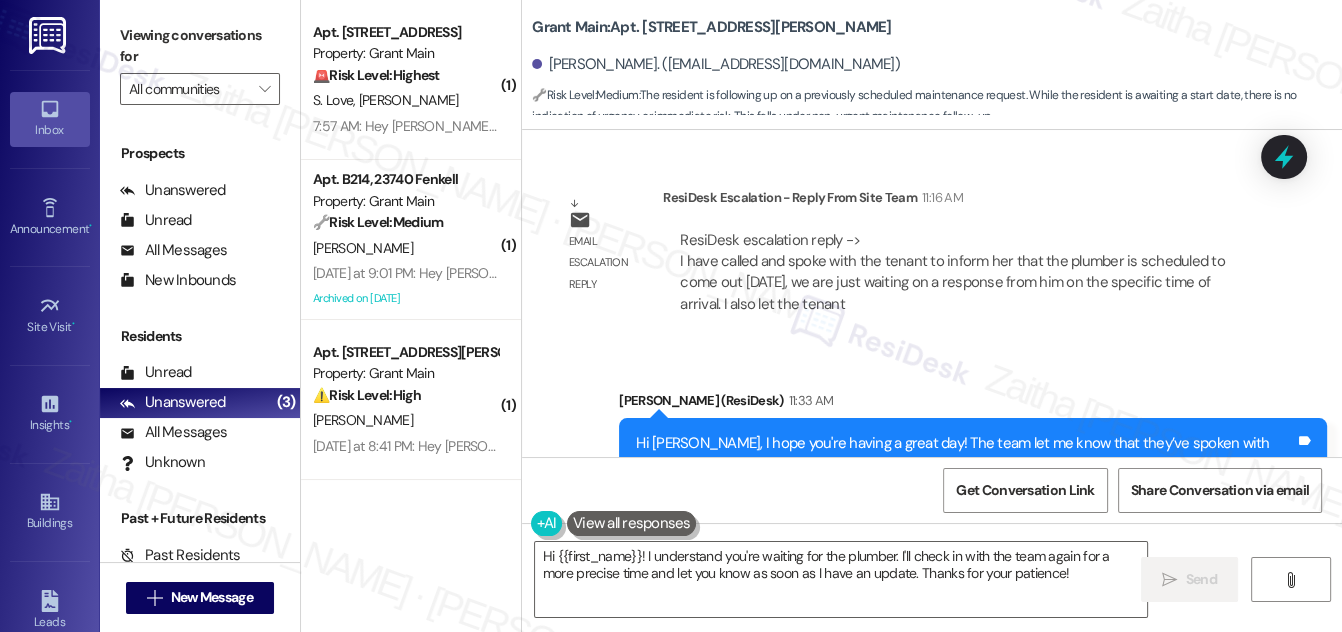 scroll, scrollTop: 6979, scrollLeft: 0, axis: vertical 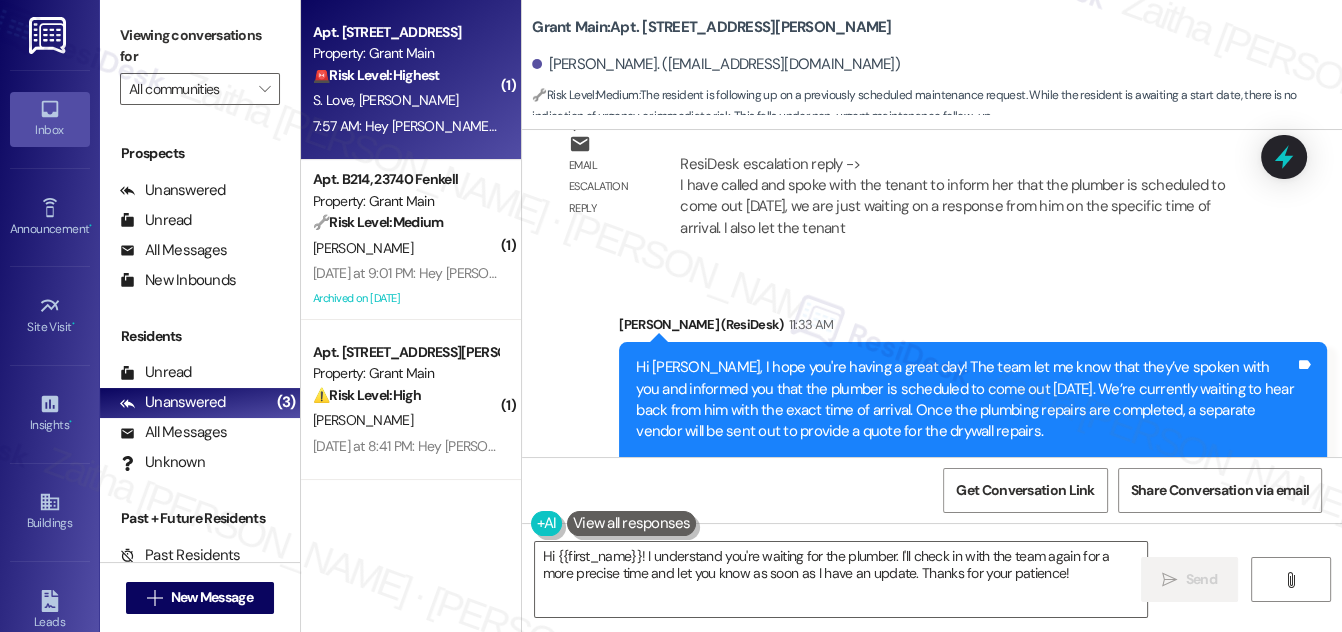 click on "S. Love [PERSON_NAME]" at bounding box center [405, 100] 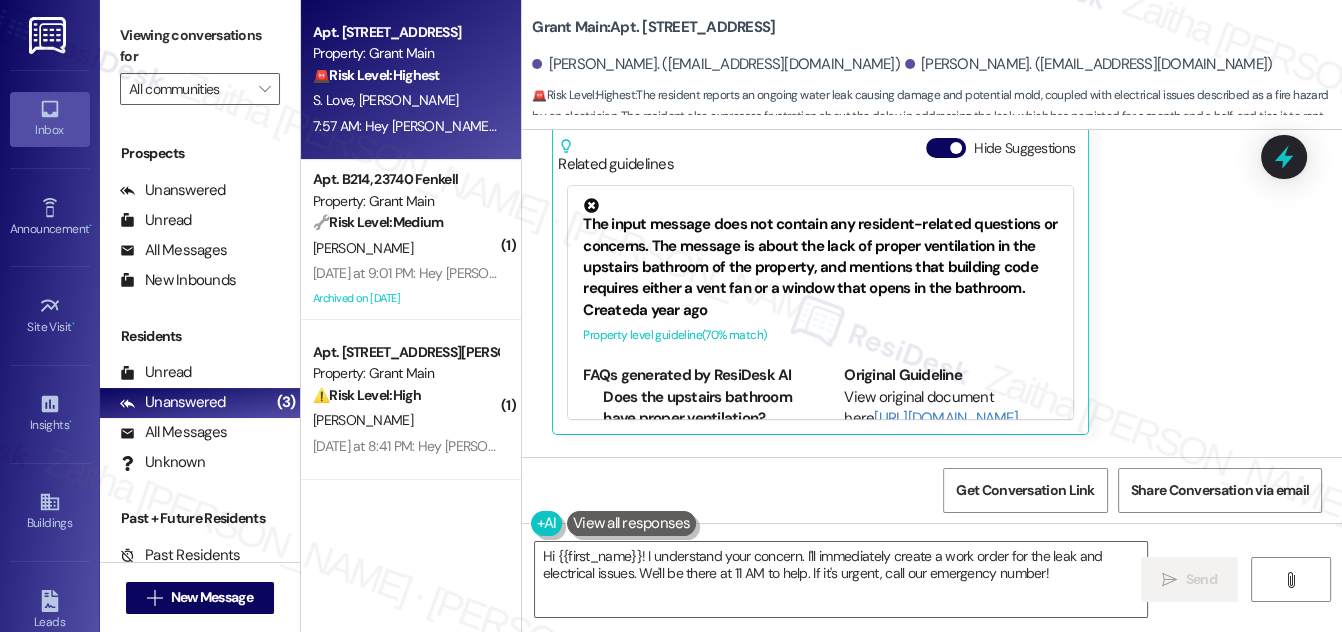 scroll, scrollTop: 2394, scrollLeft: 0, axis: vertical 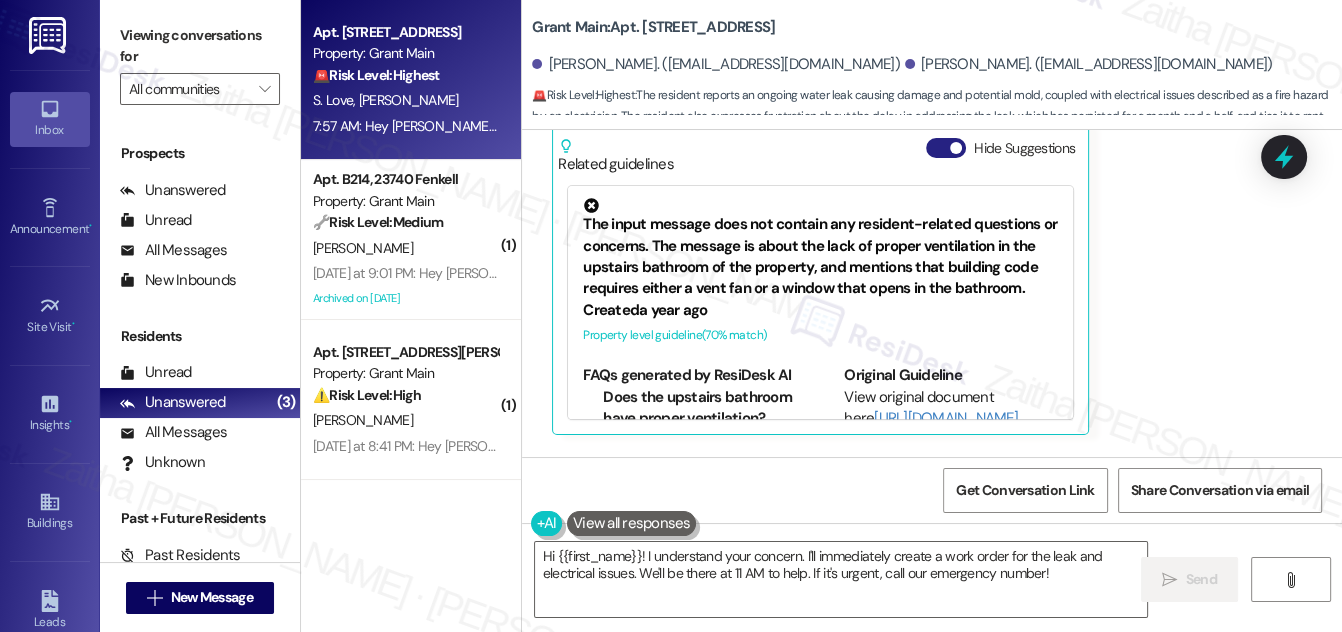 click on "Hide Suggestions" at bounding box center (946, 148) 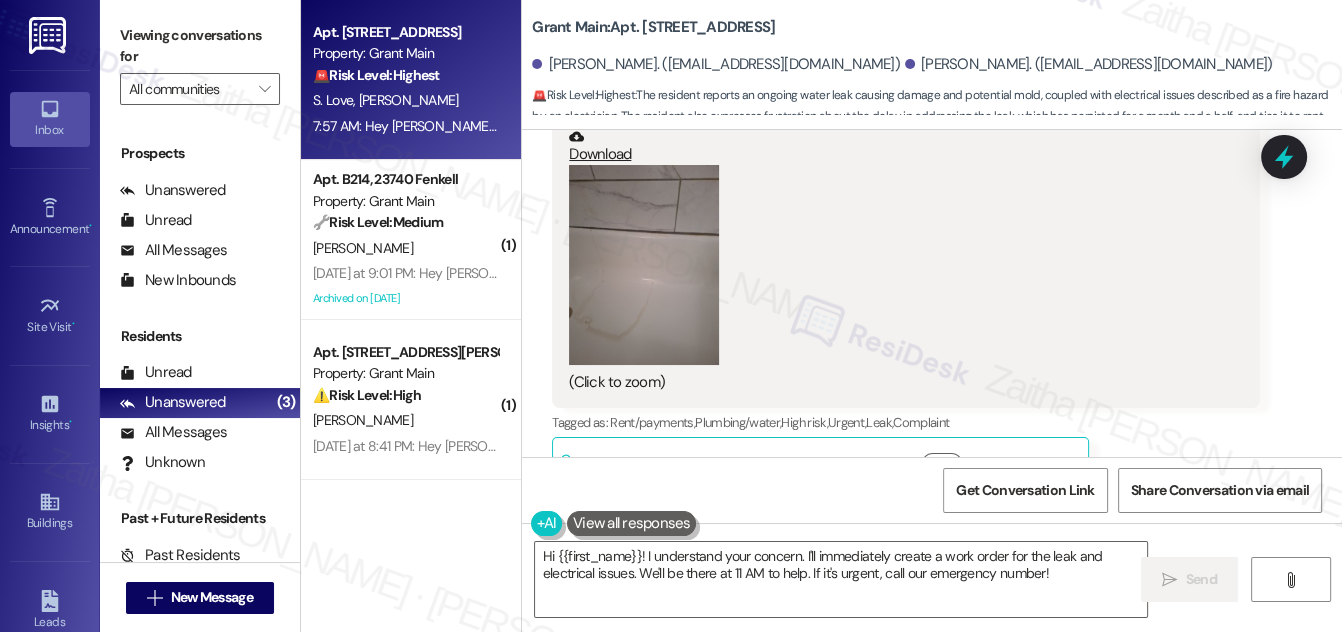 scroll, scrollTop: 2050, scrollLeft: 0, axis: vertical 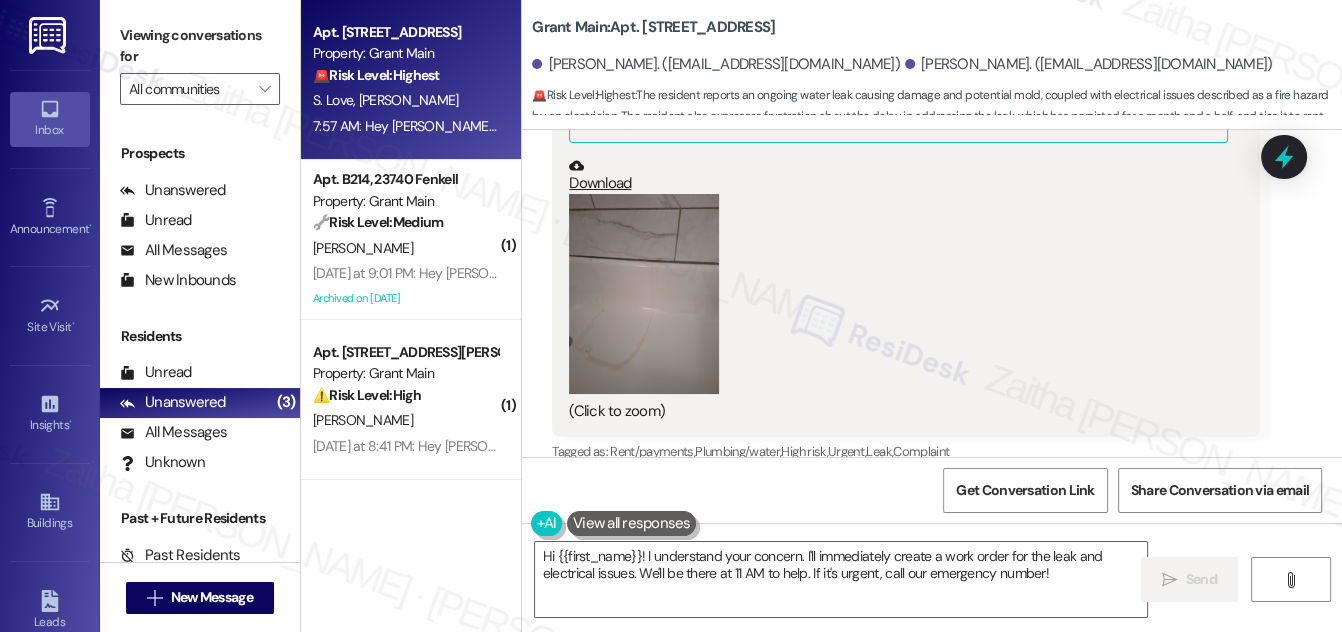click at bounding box center (644, 294) 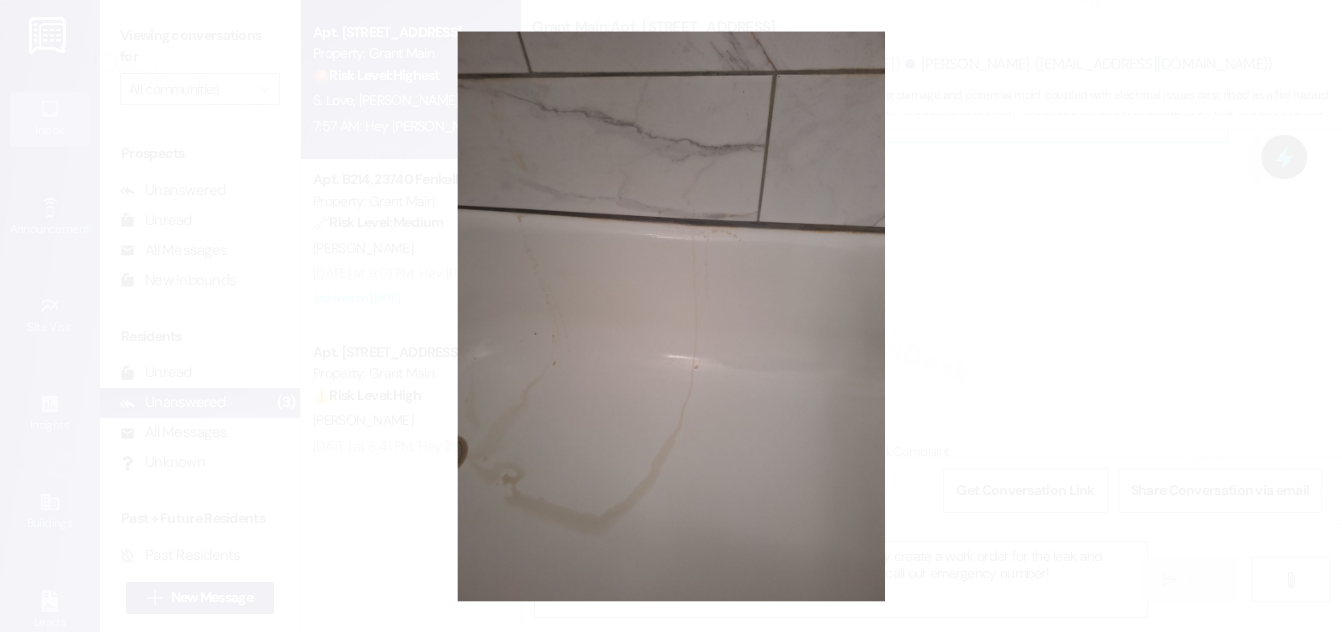 click at bounding box center [671, 316] 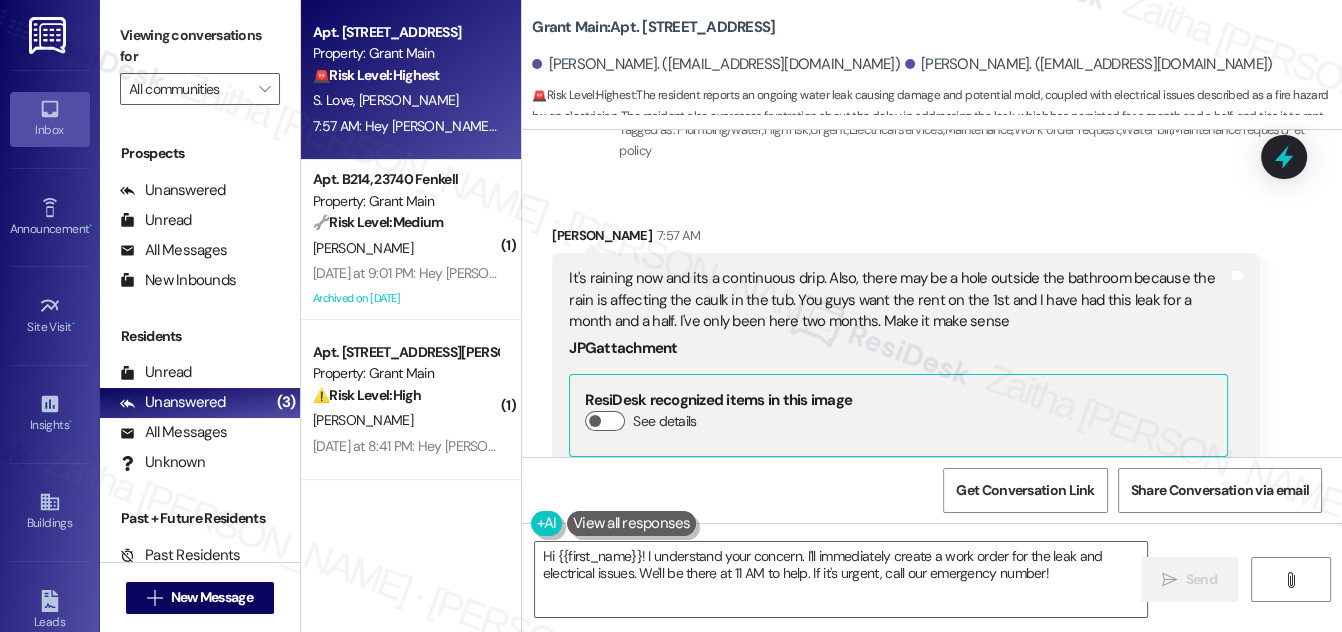 scroll, scrollTop: 1778, scrollLeft: 0, axis: vertical 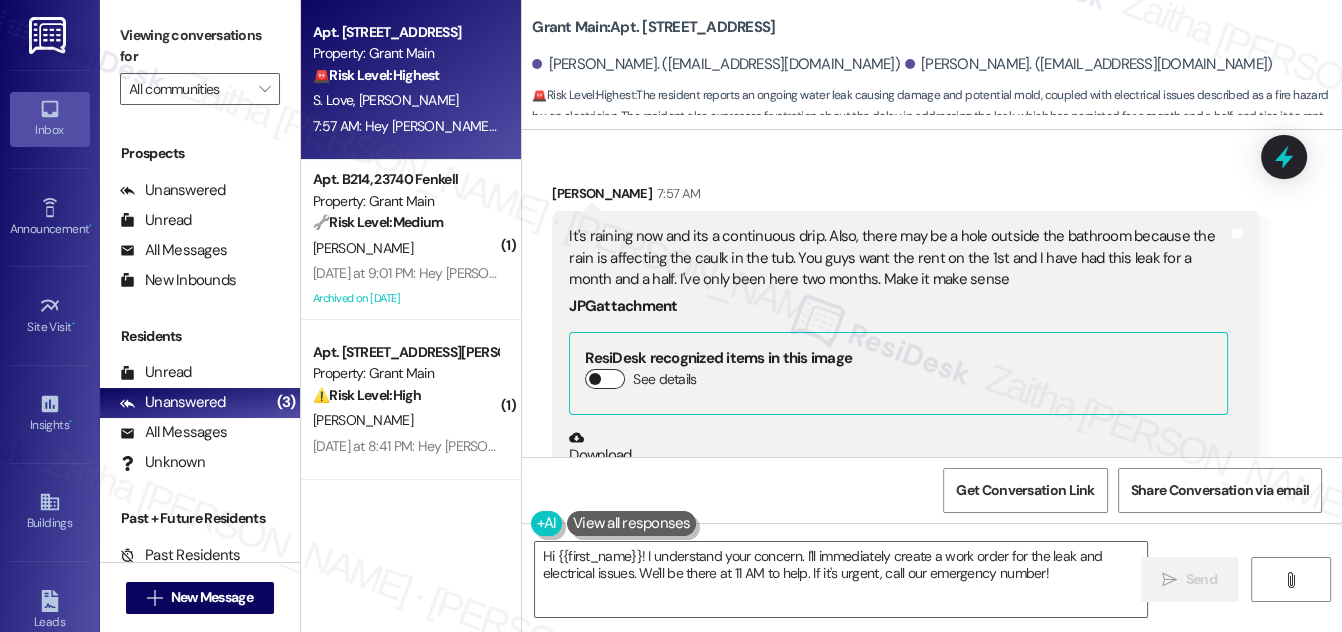 click on "See details" at bounding box center (605, 379) 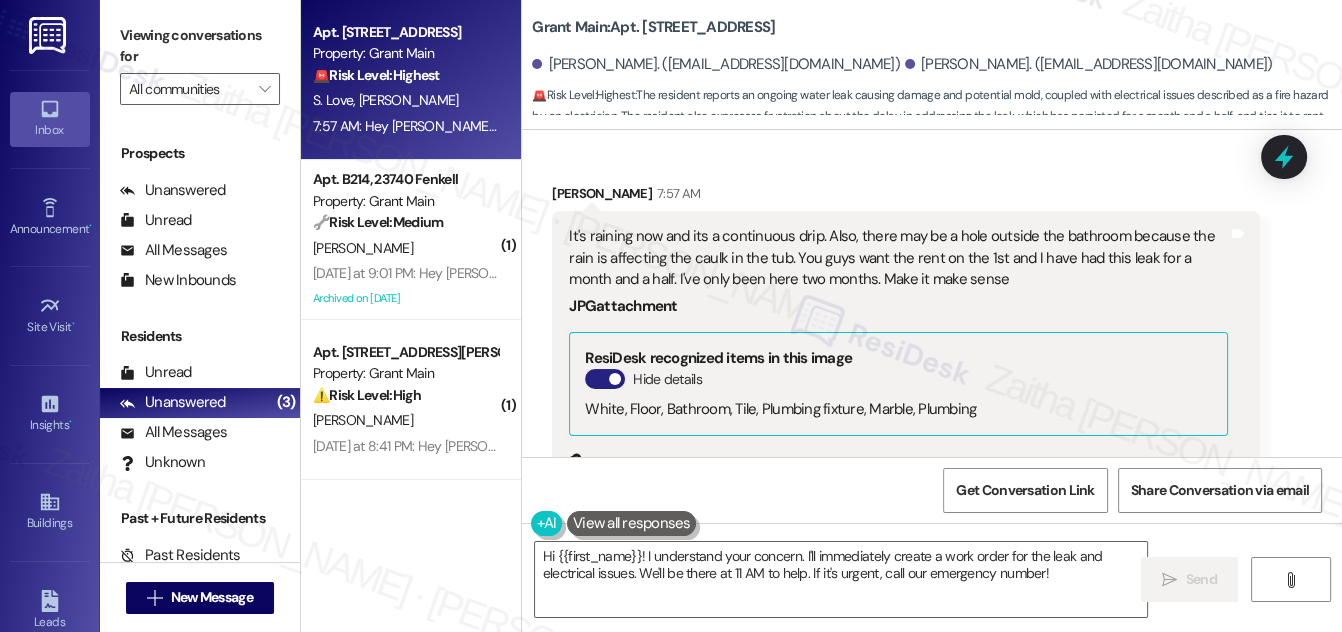 scroll, scrollTop: 1869, scrollLeft: 0, axis: vertical 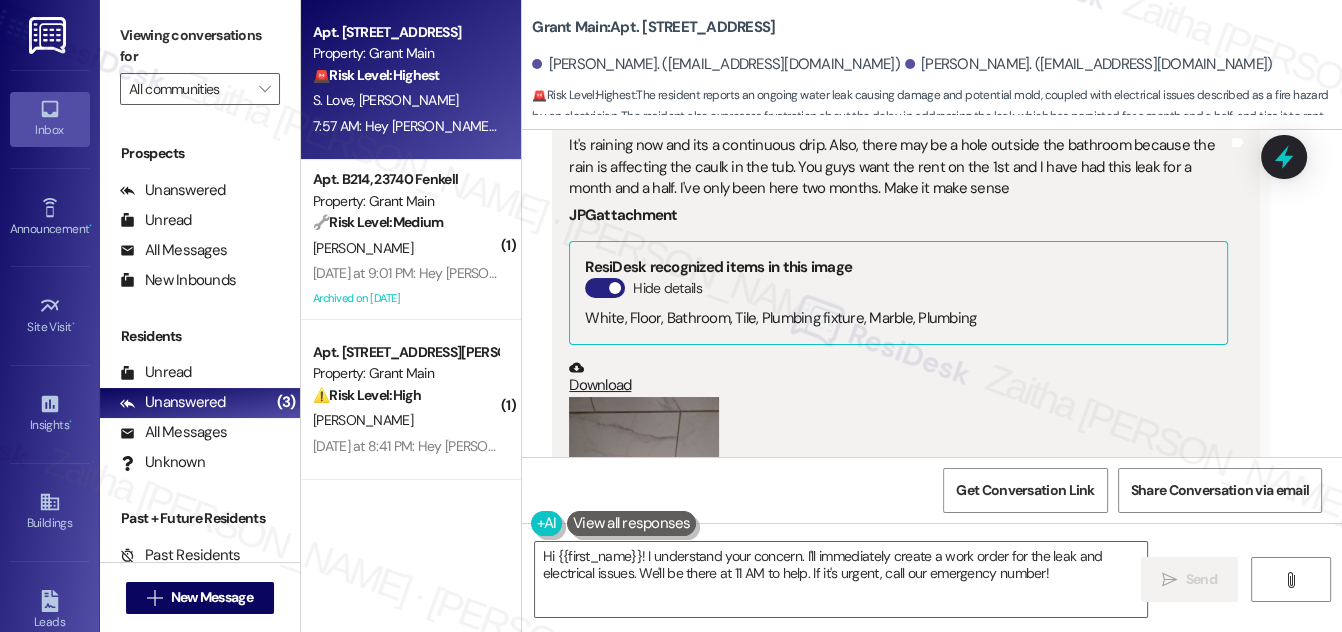 click on "Hide details" at bounding box center [605, 288] 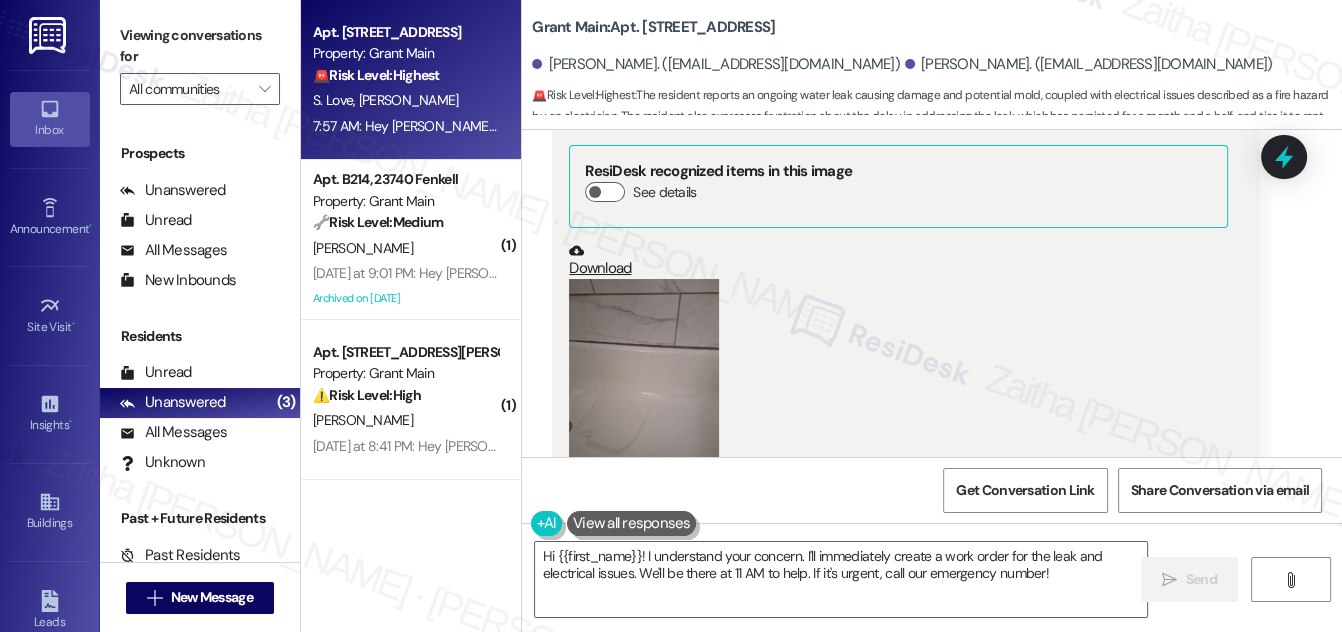 scroll, scrollTop: 2050, scrollLeft: 0, axis: vertical 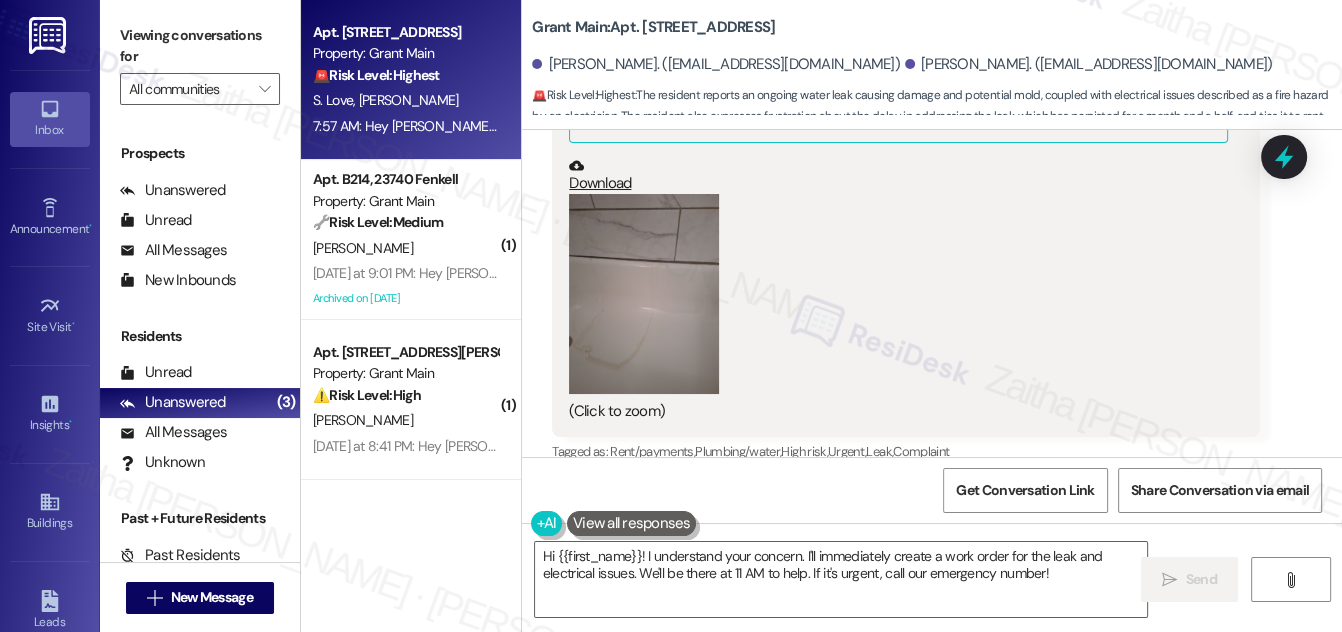click at bounding box center (644, 294) 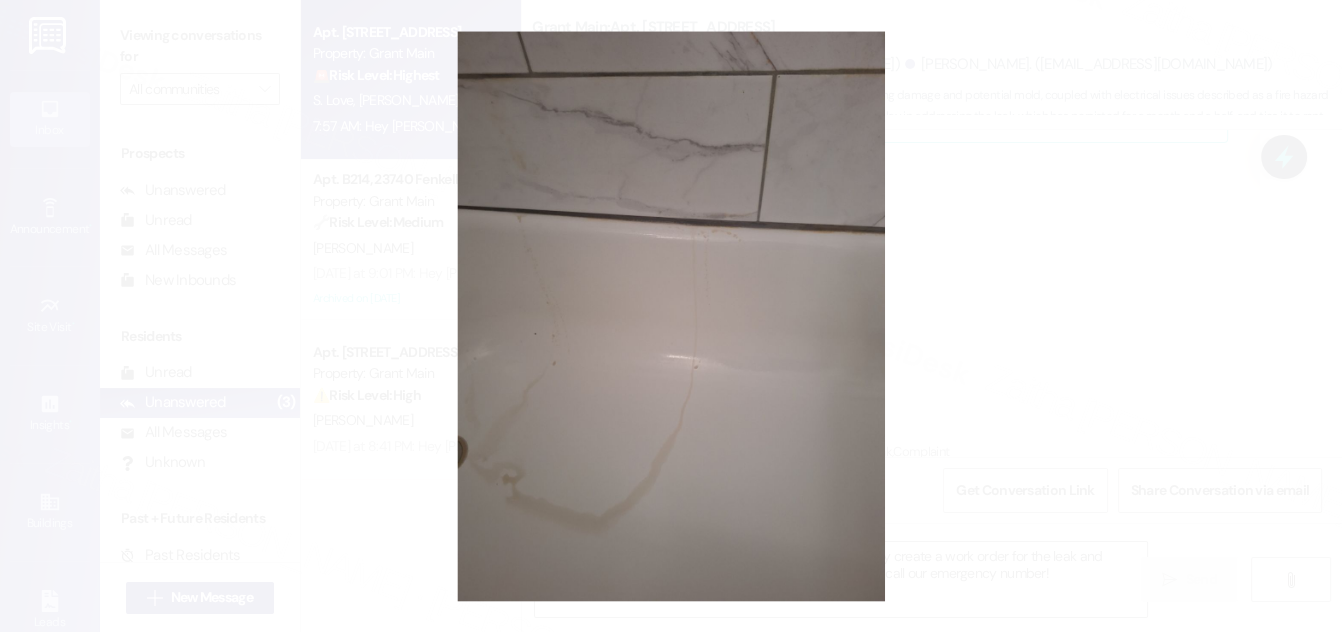 click at bounding box center (671, 316) 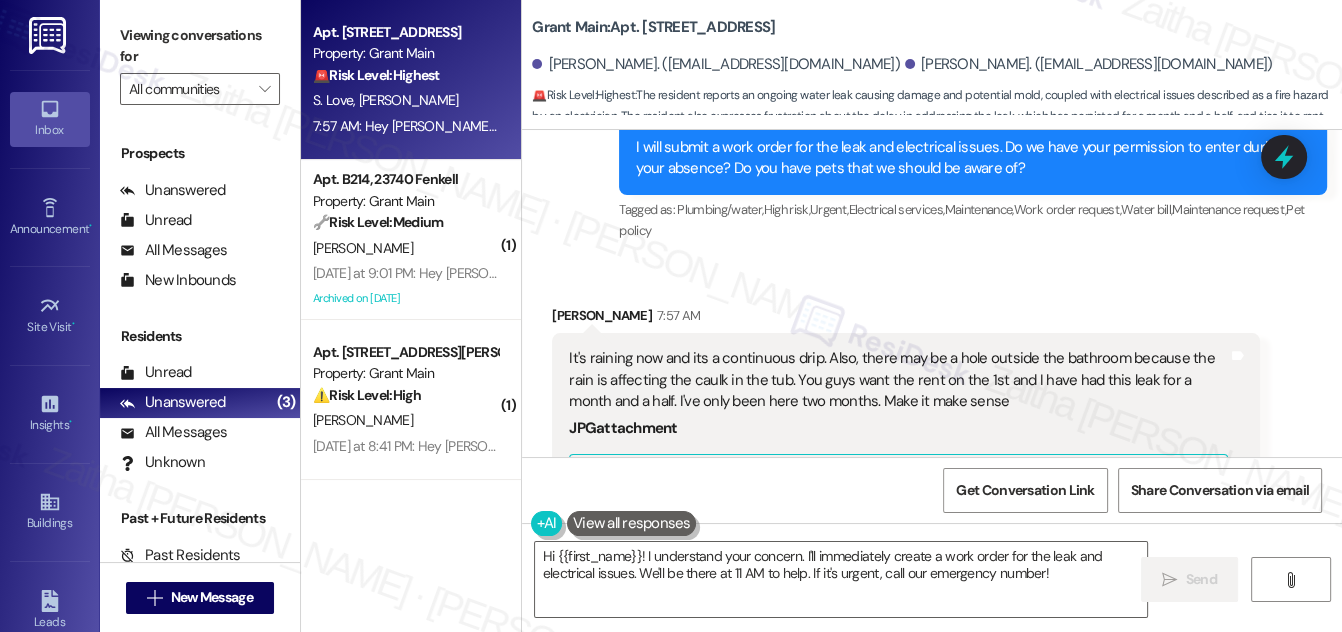 scroll, scrollTop: 1687, scrollLeft: 0, axis: vertical 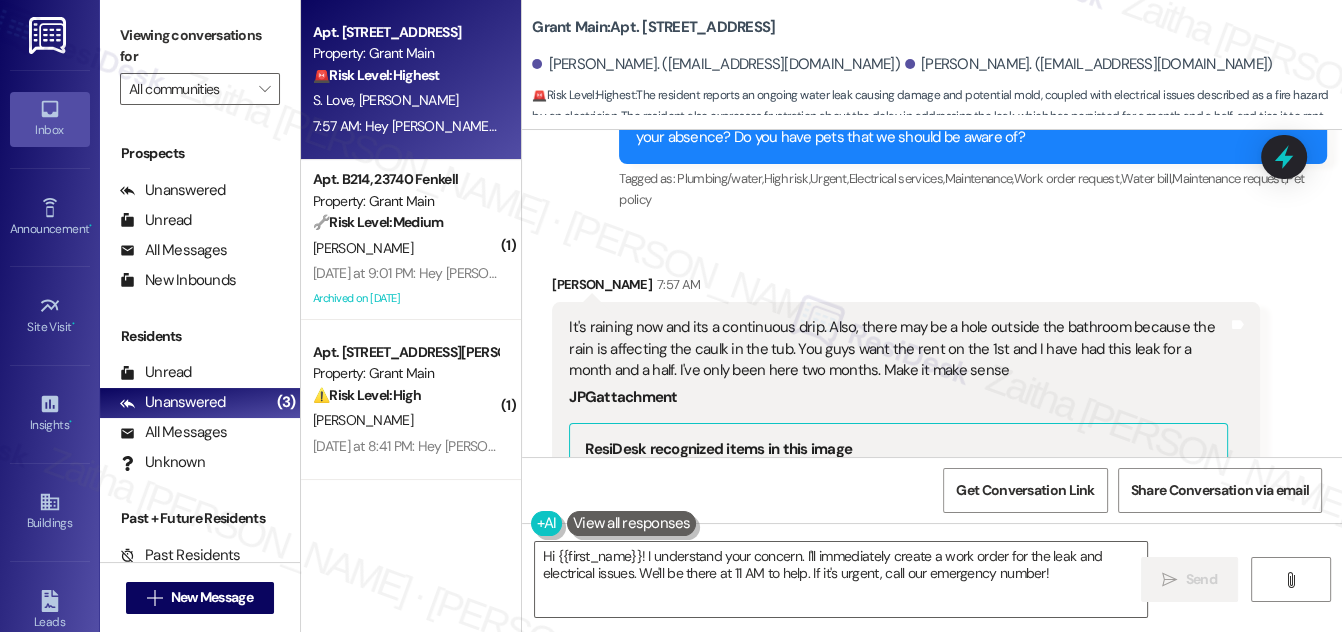 click on "[PERSON_NAME] 7:57 AM" at bounding box center [906, 288] 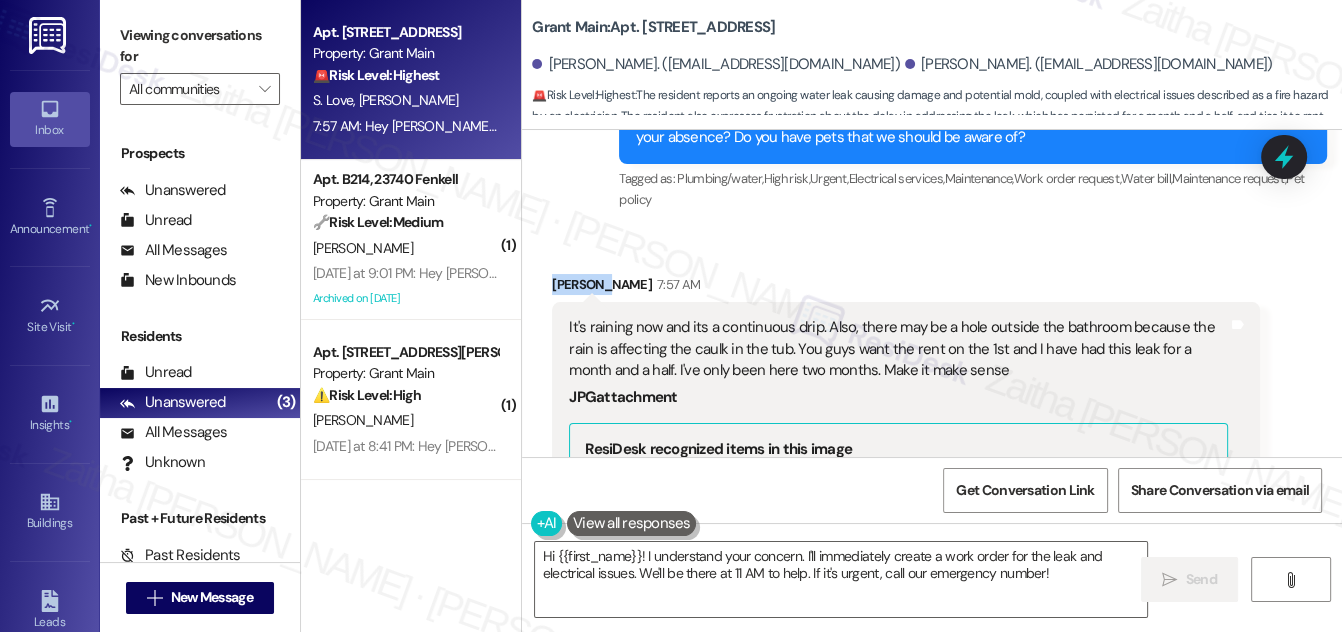click on "[PERSON_NAME] 7:57 AM" at bounding box center [906, 288] 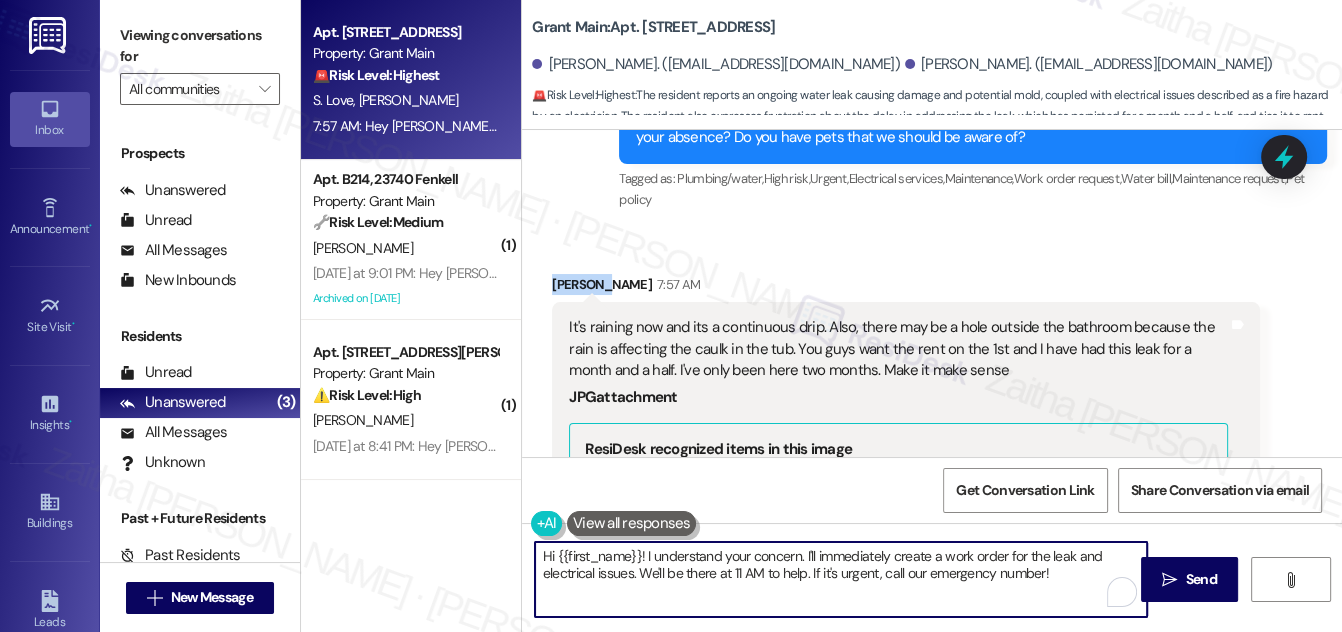 click on "Hi {{first_name}}! I understand your concern. I'll immediately create a work order for the leak and electrical issues. We'll be there at 11 AM to help. If it's urgent, call our emergency number!" at bounding box center [841, 579] 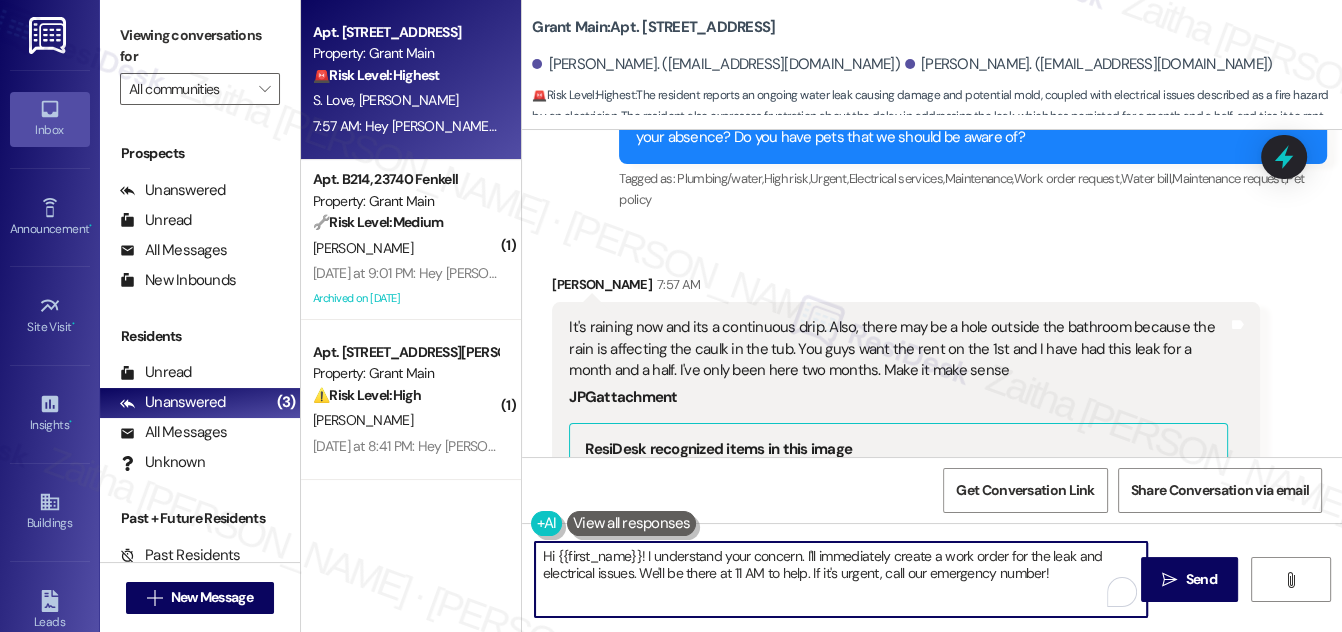 click on "Hi {{first_name}}! I understand your concern. I'll immediately create a work order for the leak and electrical issues. We'll be there at 11 AM to help. If it's urgent, call our emergency number!" at bounding box center (841, 579) 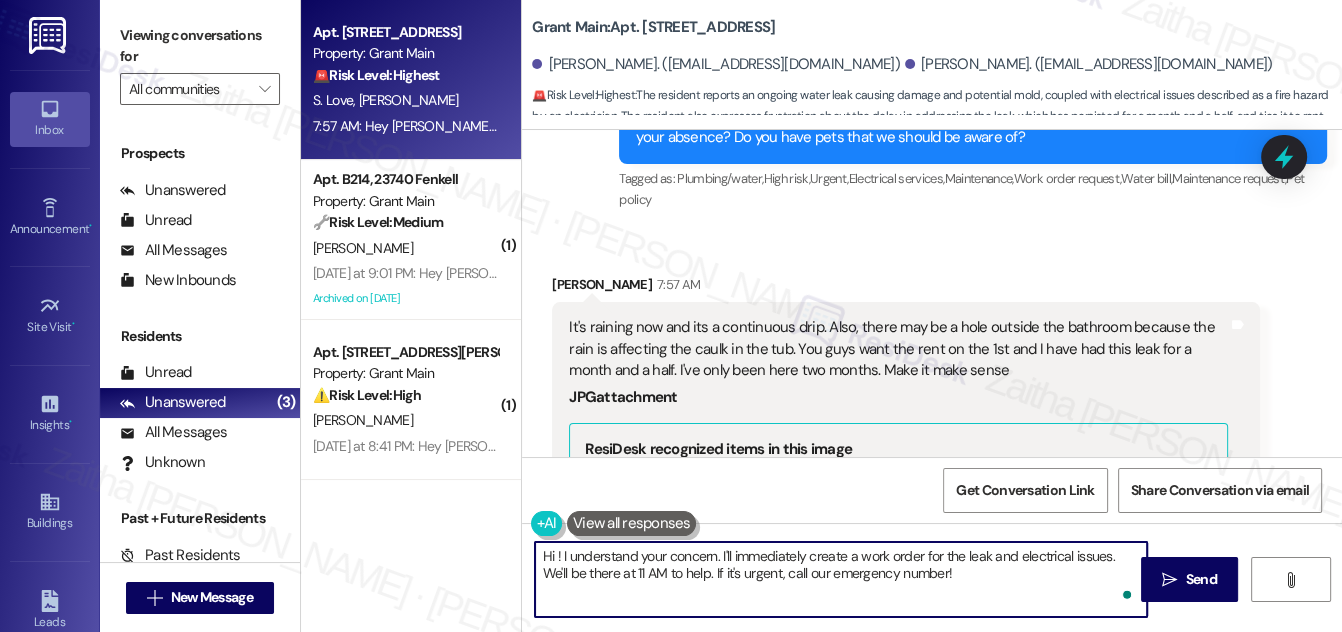 paste on "[PERSON_NAME]" 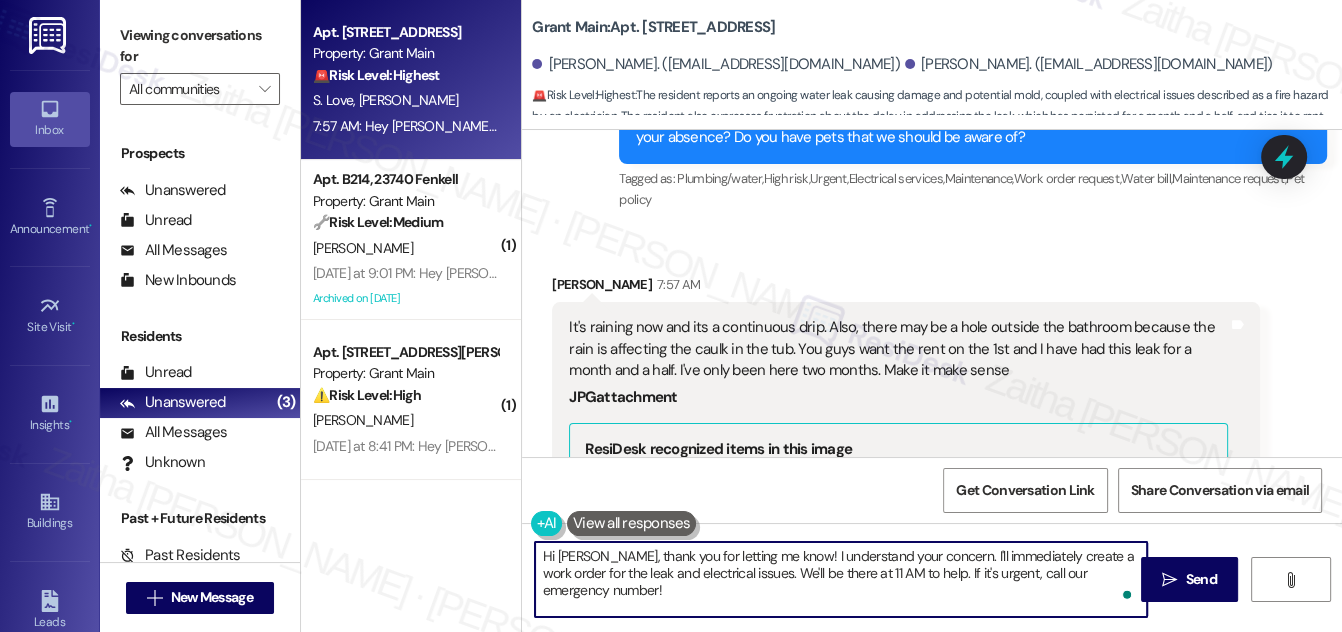 click on "Hi [PERSON_NAME], thank you for letting me know! I understand your concern. I'll immediately create a work order for the leak and electrical issues. We'll be there at 11 AM to help. If it's urgent, call our emergency number!" at bounding box center [841, 579] 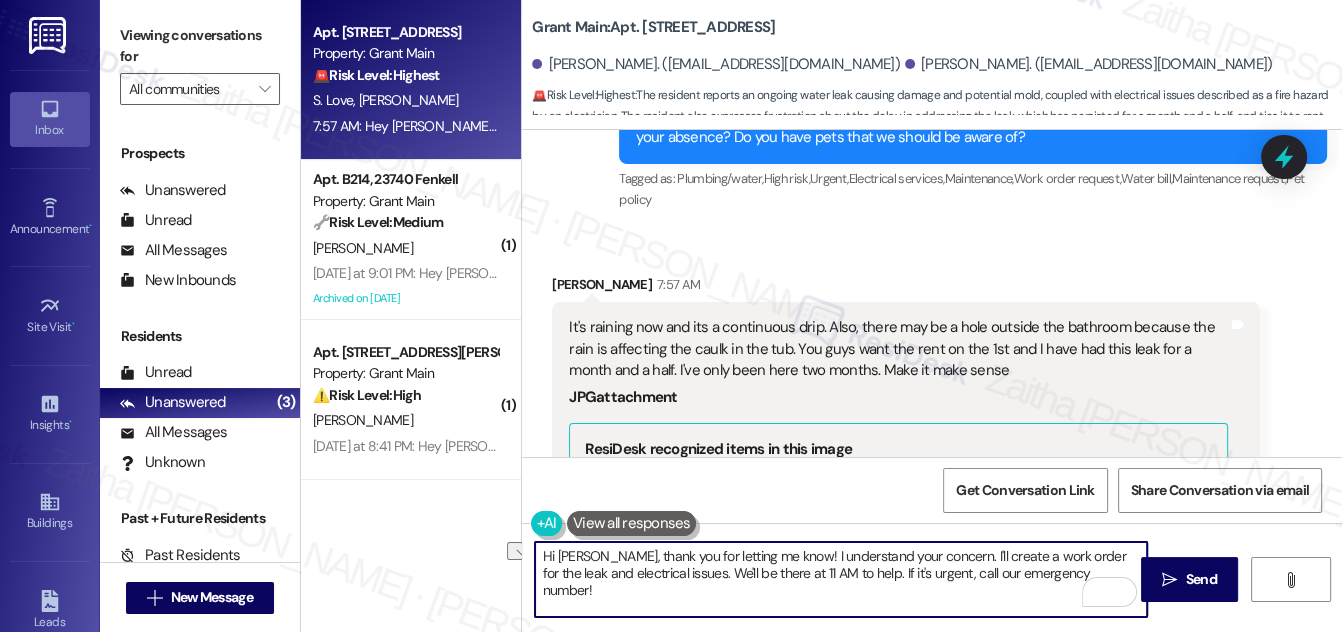 drag, startPoint x: 665, startPoint y: 575, endPoint x: 1075, endPoint y: 574, distance: 410.00122 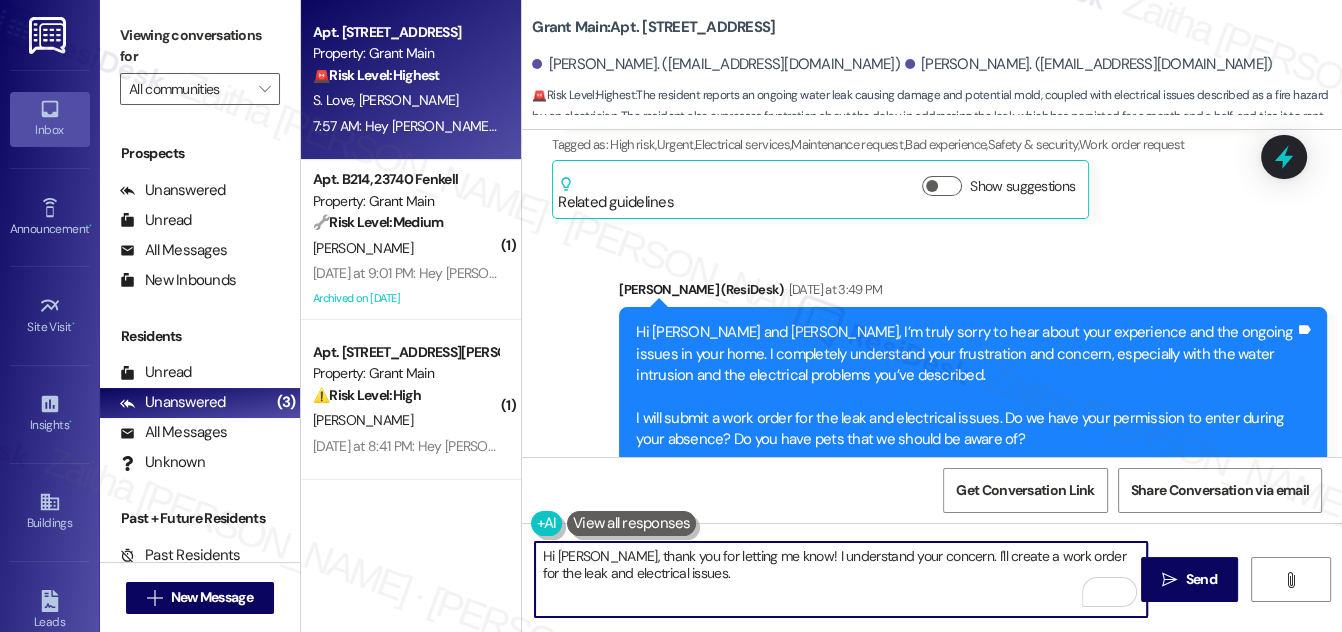 scroll, scrollTop: 1505, scrollLeft: 0, axis: vertical 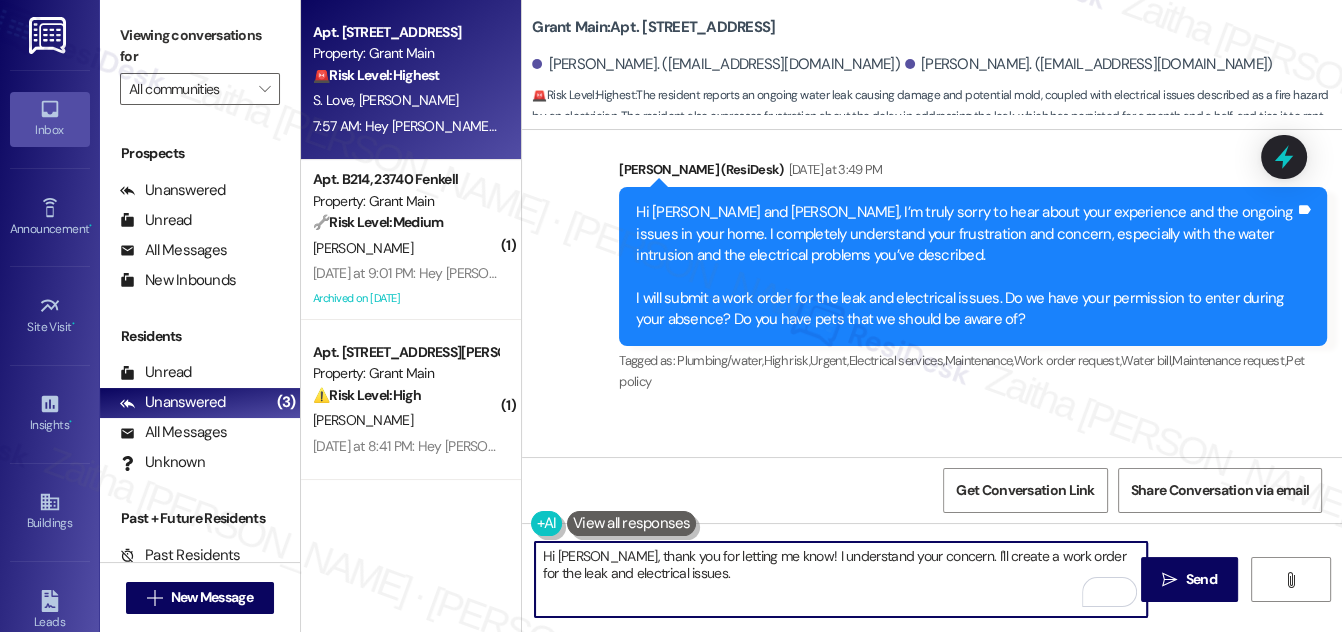 click on "Hi [PERSON_NAME], thank you for letting me know! I understand your concern. I'll create a work order for the leak and electrical issues." at bounding box center [841, 579] 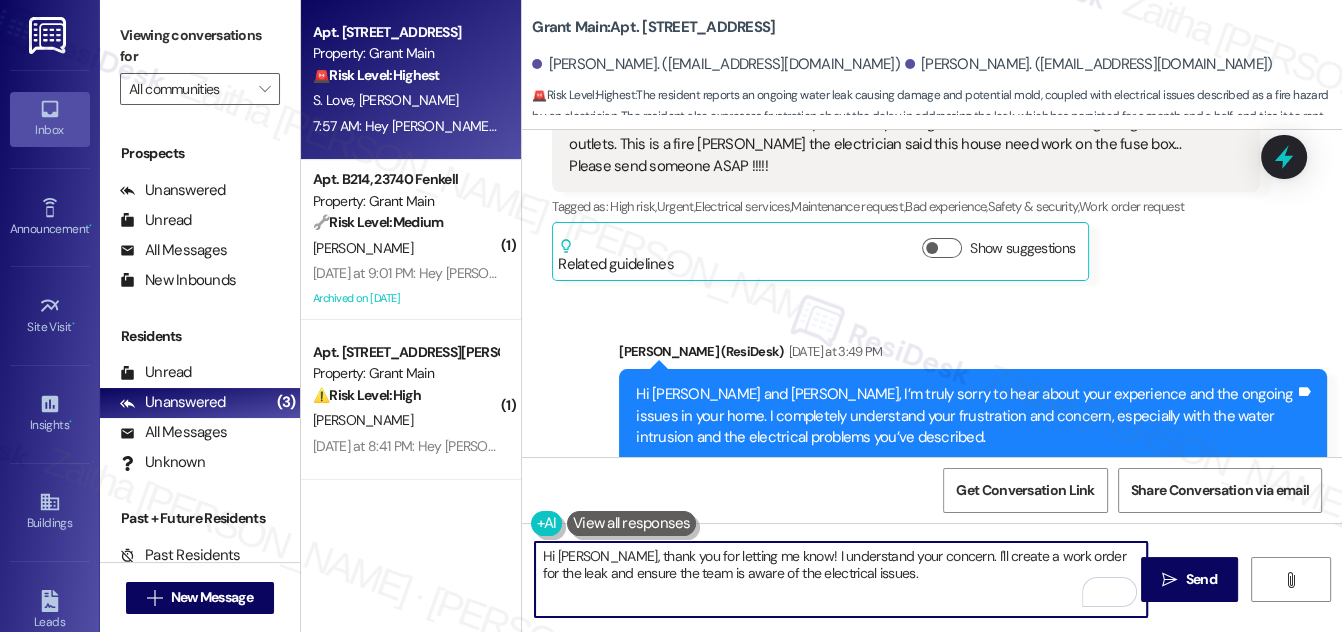 scroll, scrollTop: 1414, scrollLeft: 0, axis: vertical 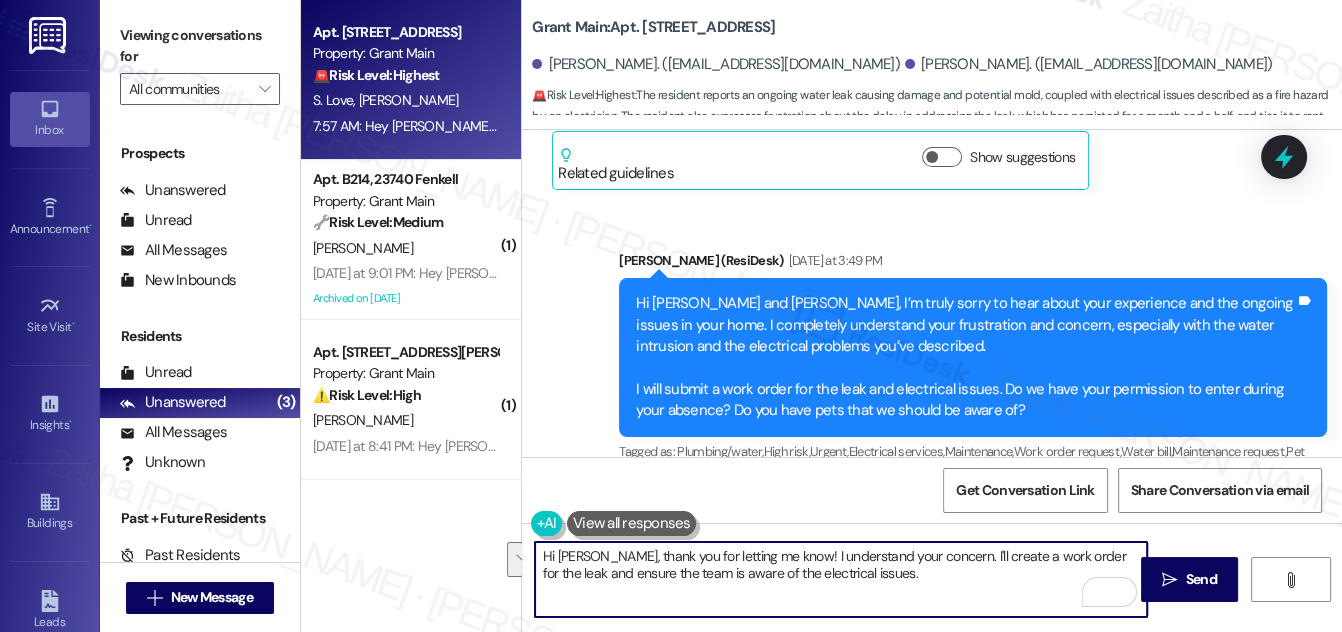 drag, startPoint x: 944, startPoint y: 556, endPoint x: 965, endPoint y: 574, distance: 27.658634 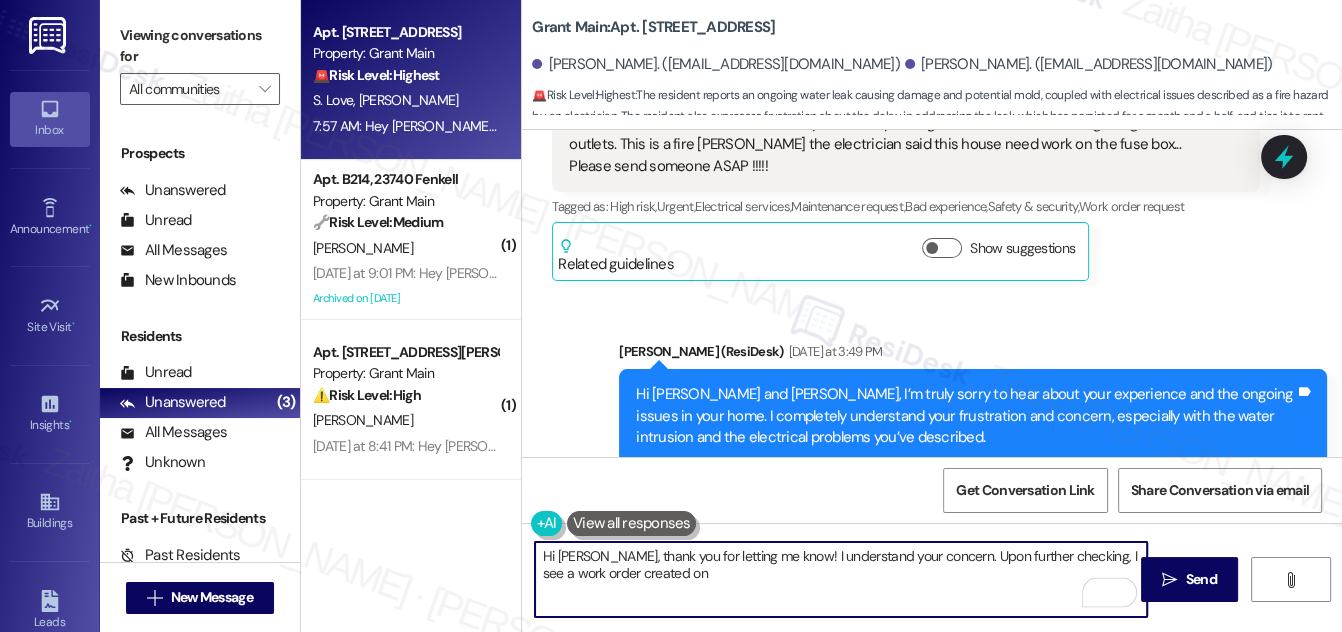 scroll, scrollTop: 1232, scrollLeft: 0, axis: vertical 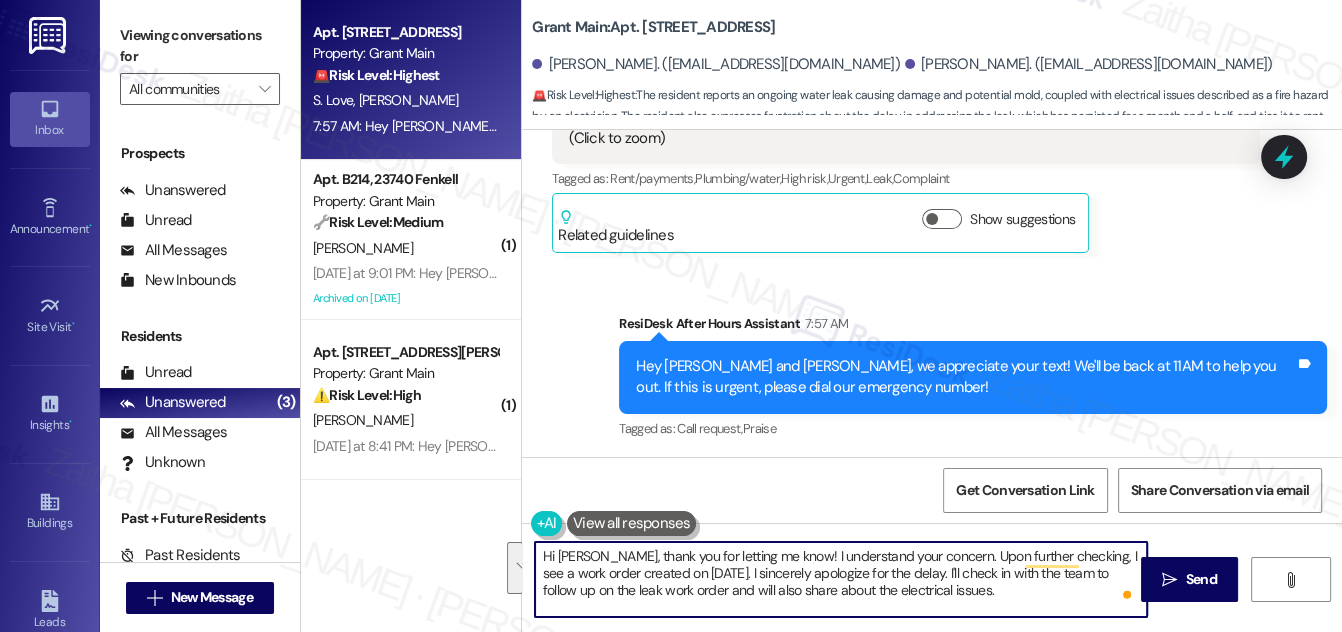 drag, startPoint x: 538, startPoint y: 556, endPoint x: 957, endPoint y: 601, distance: 421.40955 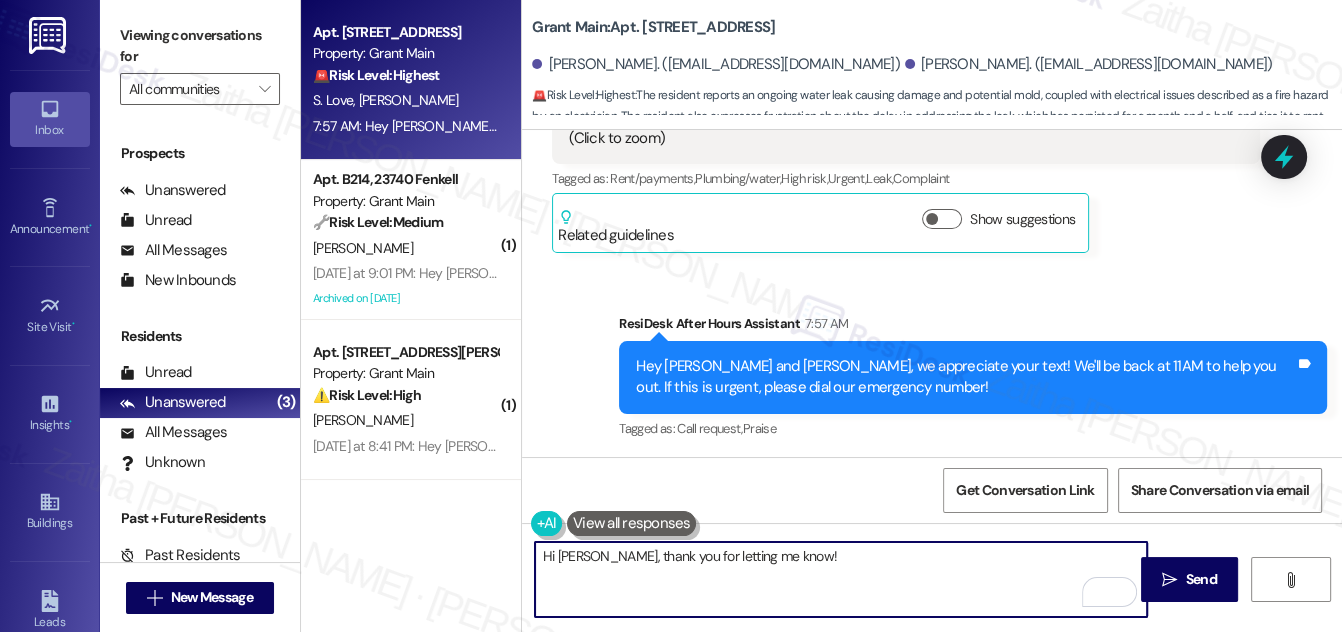 paste on "I understand your concern, and I sincerely apologize for the delay. Upon further review, I see that a work order was created on [DATE]. I’ll follow up with the team regarding the status of the leak and also bring up the electrical issues you mentioned. Thank you for your patience in the meantime." 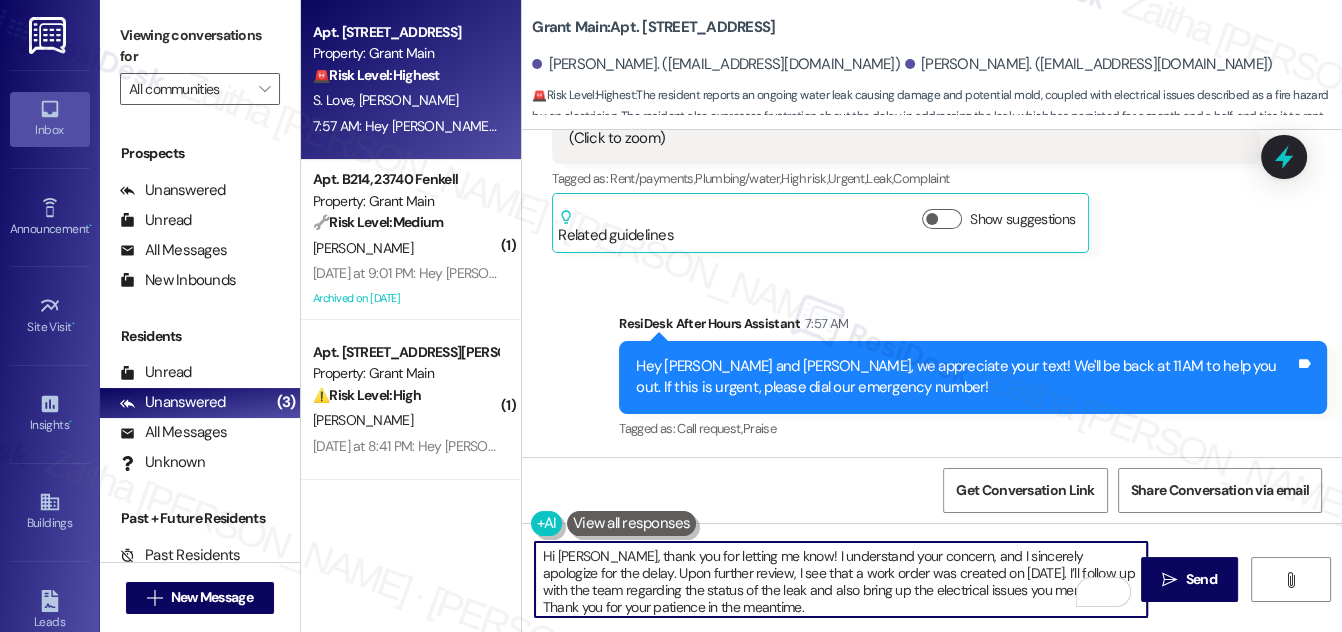 scroll, scrollTop: 34, scrollLeft: 0, axis: vertical 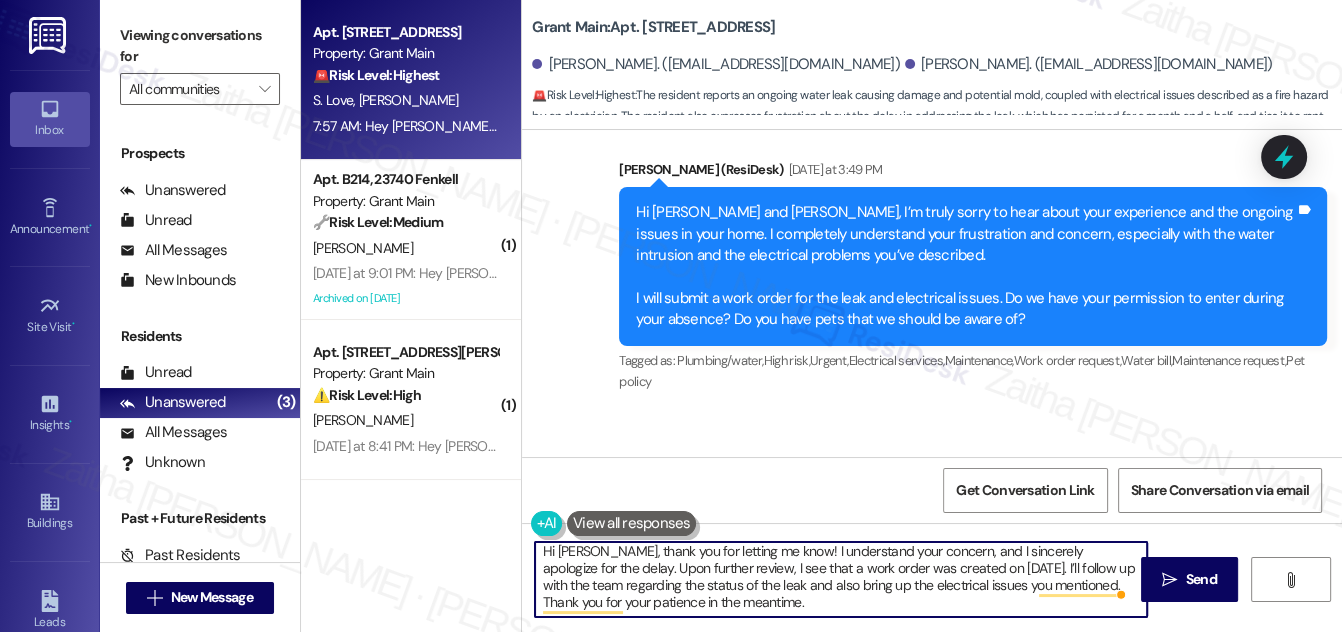 click on "Hi [PERSON_NAME], thank you for letting me know! I understand your concern, and I sincerely apologize for the delay. Upon further review, I see that a work order was created on [DATE]. I’ll follow up with the team regarding the status of the leak and also bring up the electrical issues you mentioned. Thank you for your patience in the meantime." at bounding box center (841, 579) 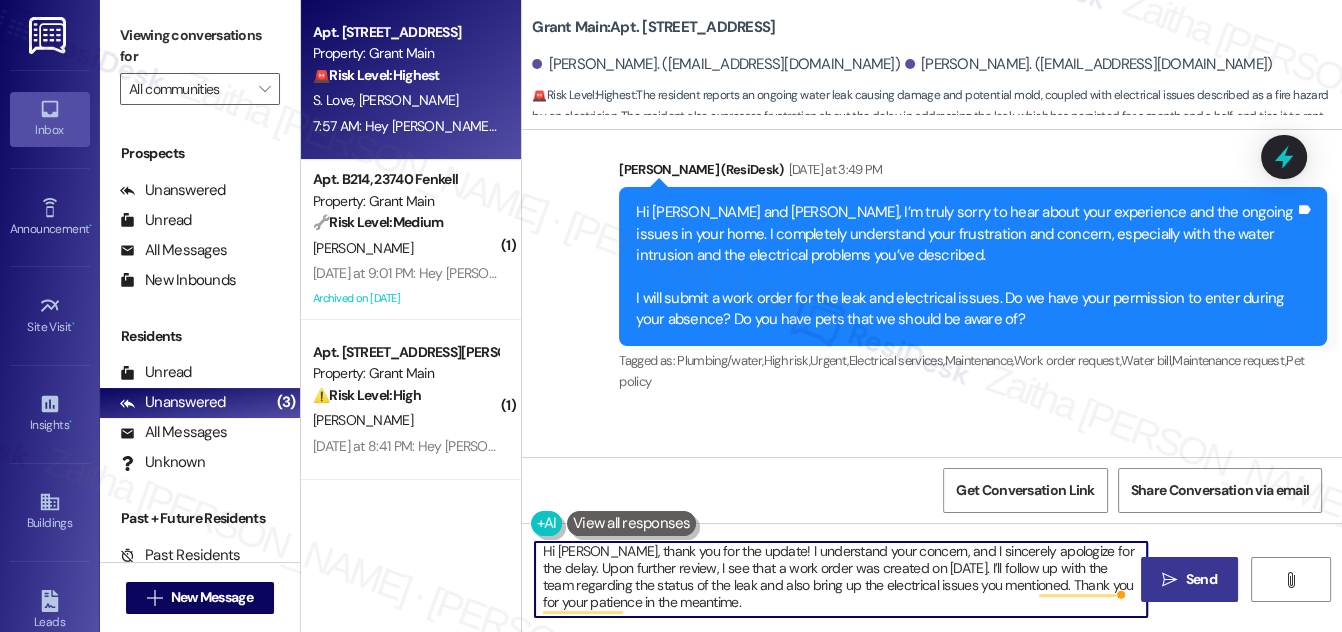 type on "Hi [PERSON_NAME], thank you for the update! I understand your concern, and I sincerely apologize for the delay. Upon further review, I see that a work order was created on [DATE]. I’ll follow up with the team regarding the status of the leak and also bring up the electrical issues you mentioned. Thank you for your patience in the meantime." 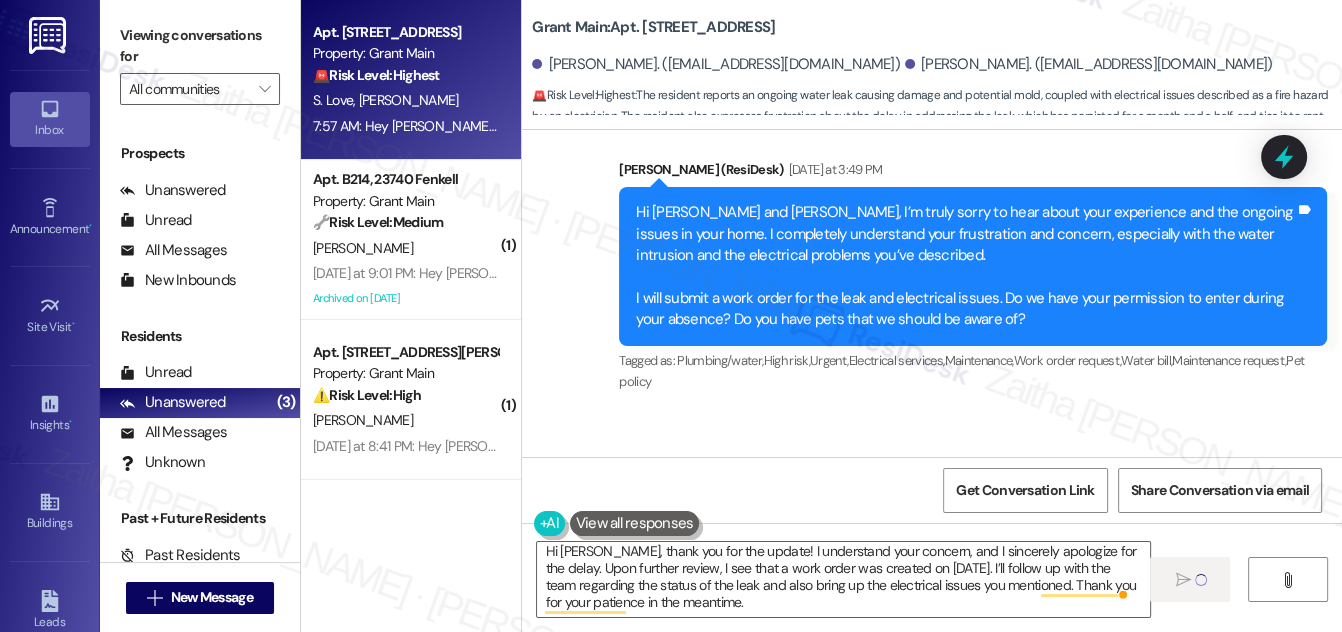 scroll, scrollTop: 1579, scrollLeft: 0, axis: vertical 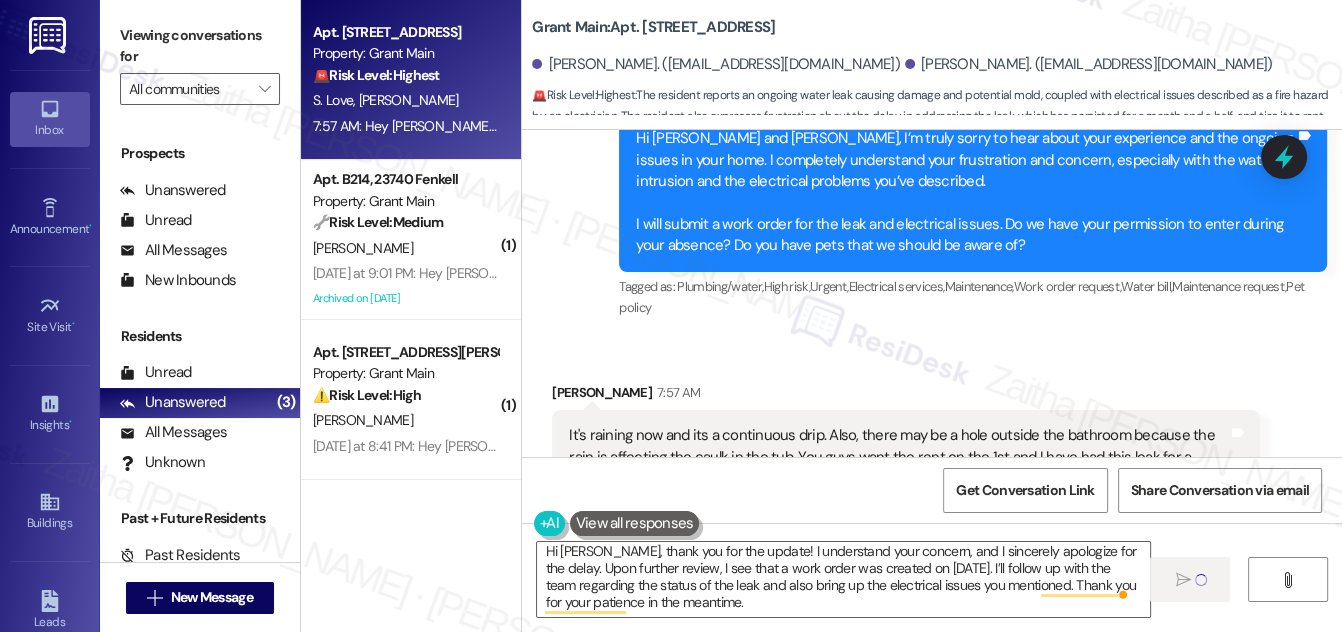 type 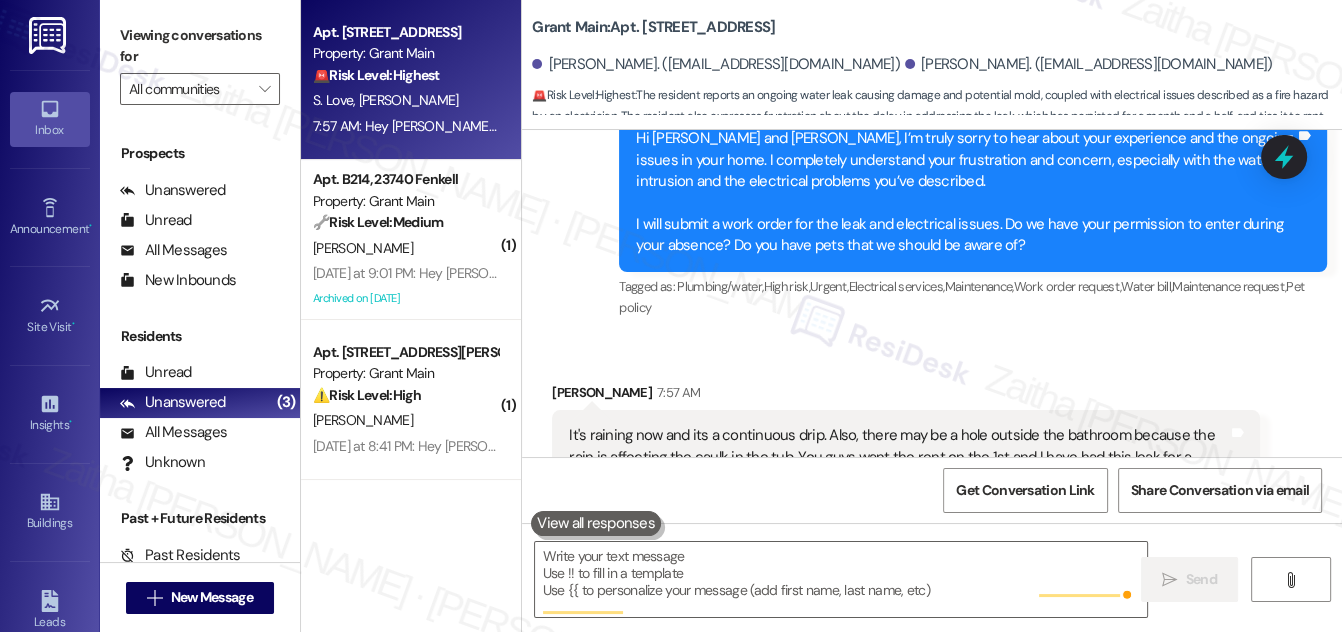 scroll, scrollTop: 0, scrollLeft: 0, axis: both 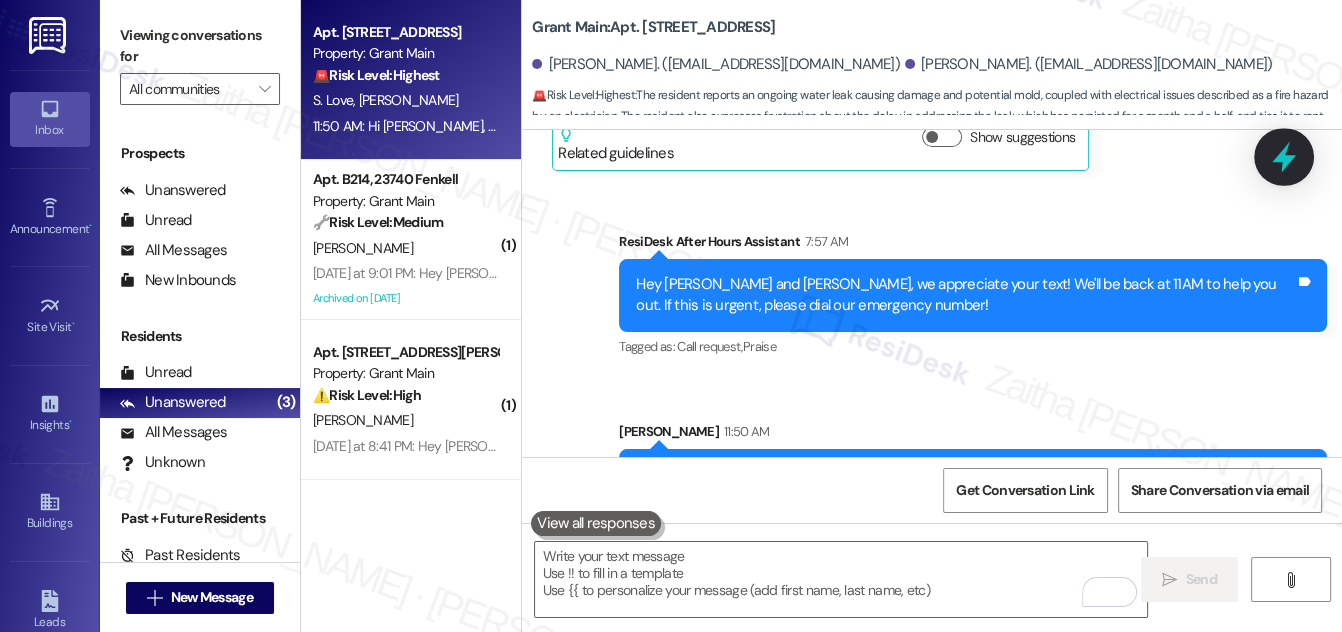 click 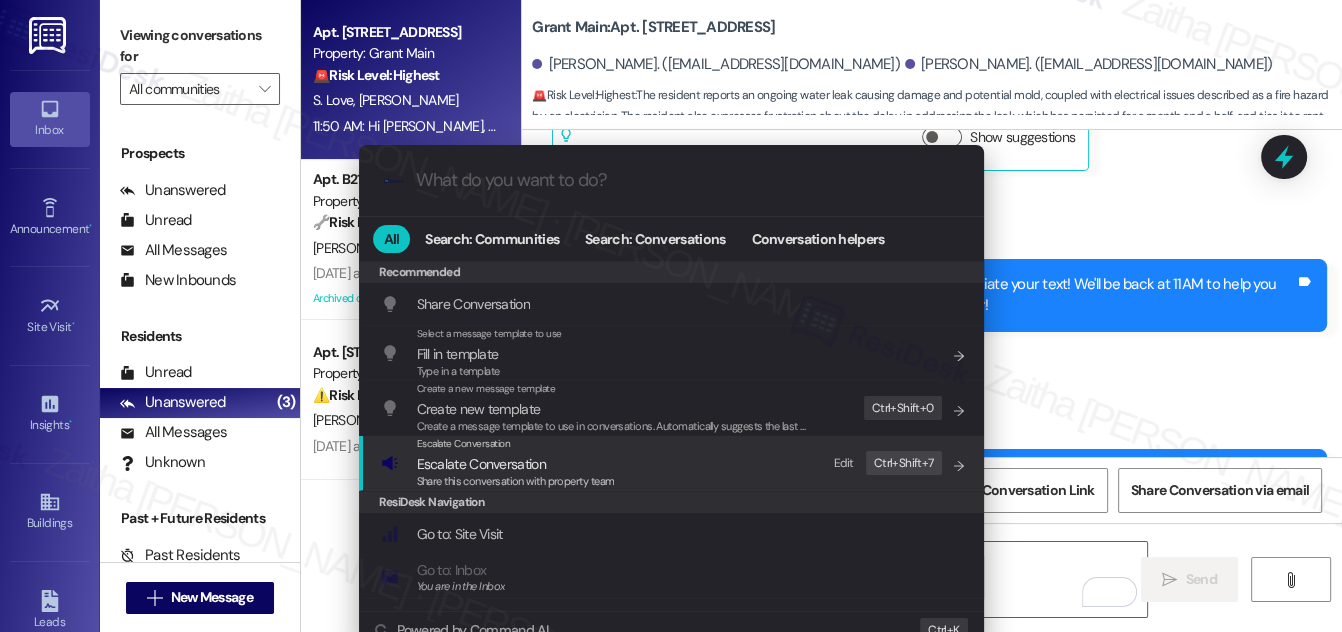 click on "Escalate Conversation" at bounding box center [481, 464] 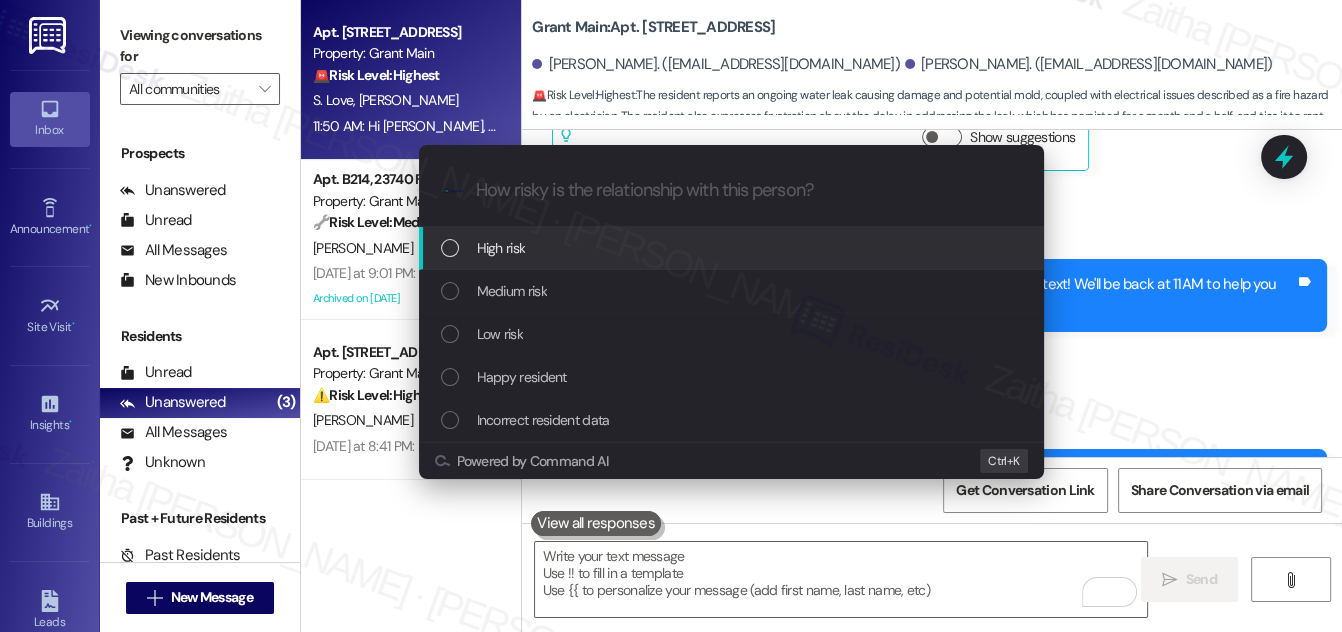click on "High risk" at bounding box center (733, 248) 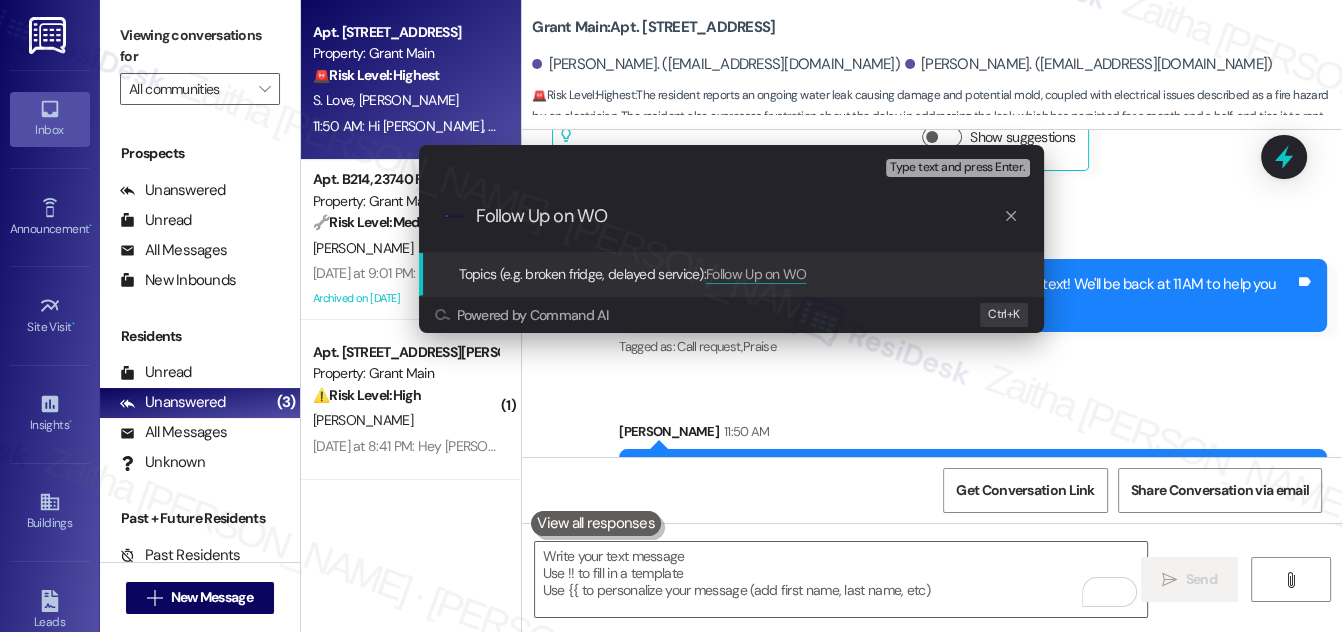paste on "#47174" 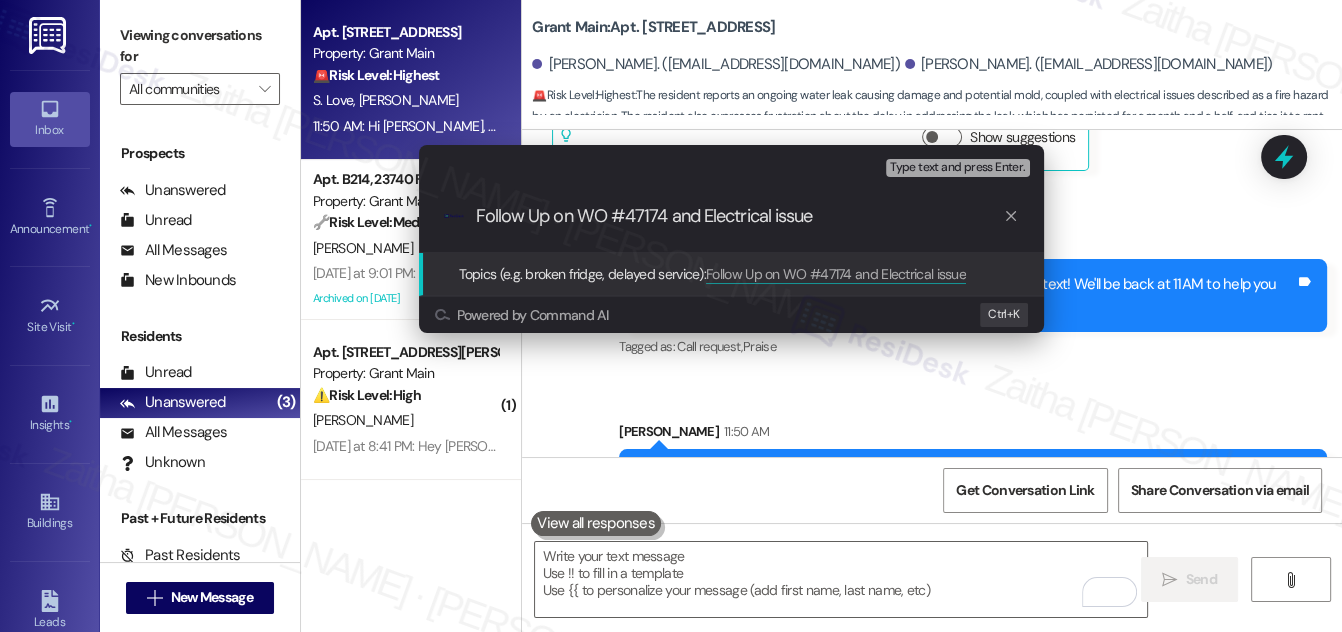 type on "Follow Up on WO #47174 and Electrical issues" 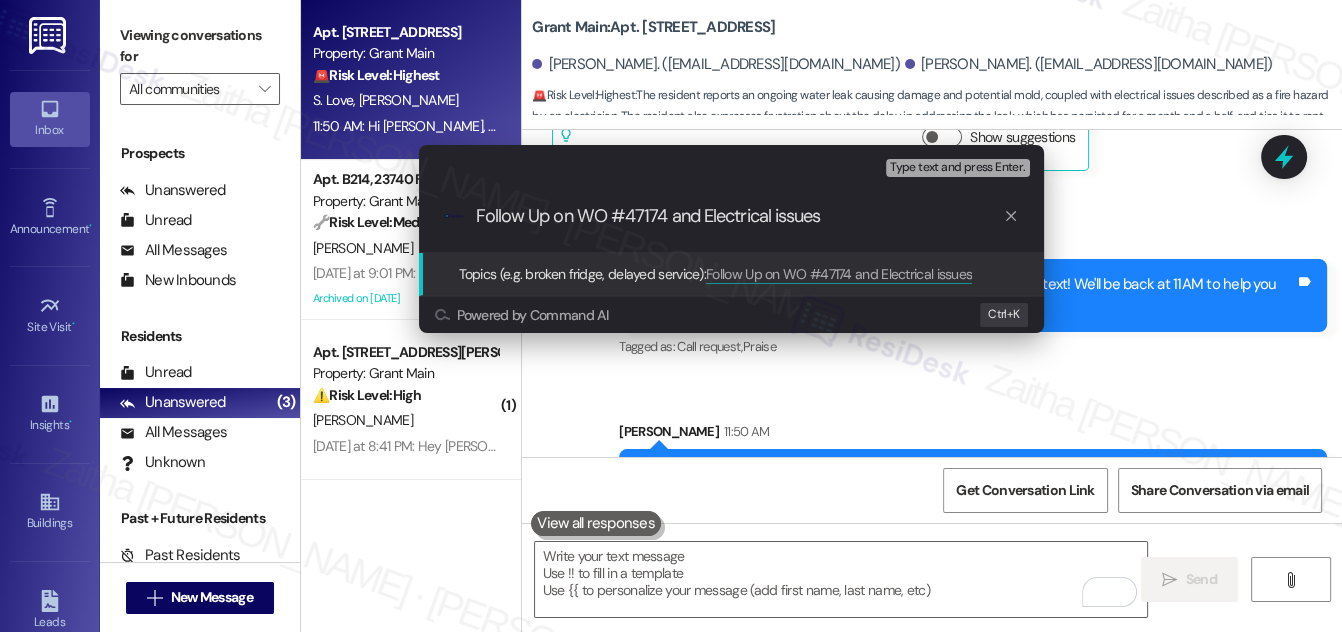 type 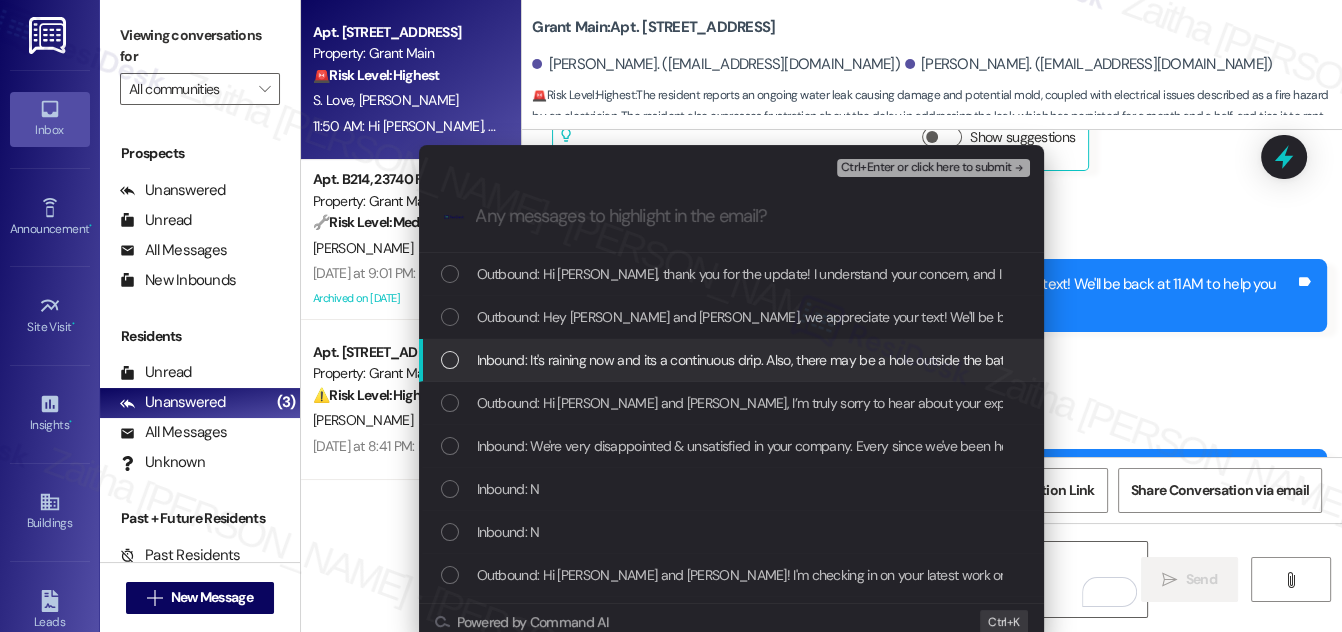 click at bounding box center [450, 360] 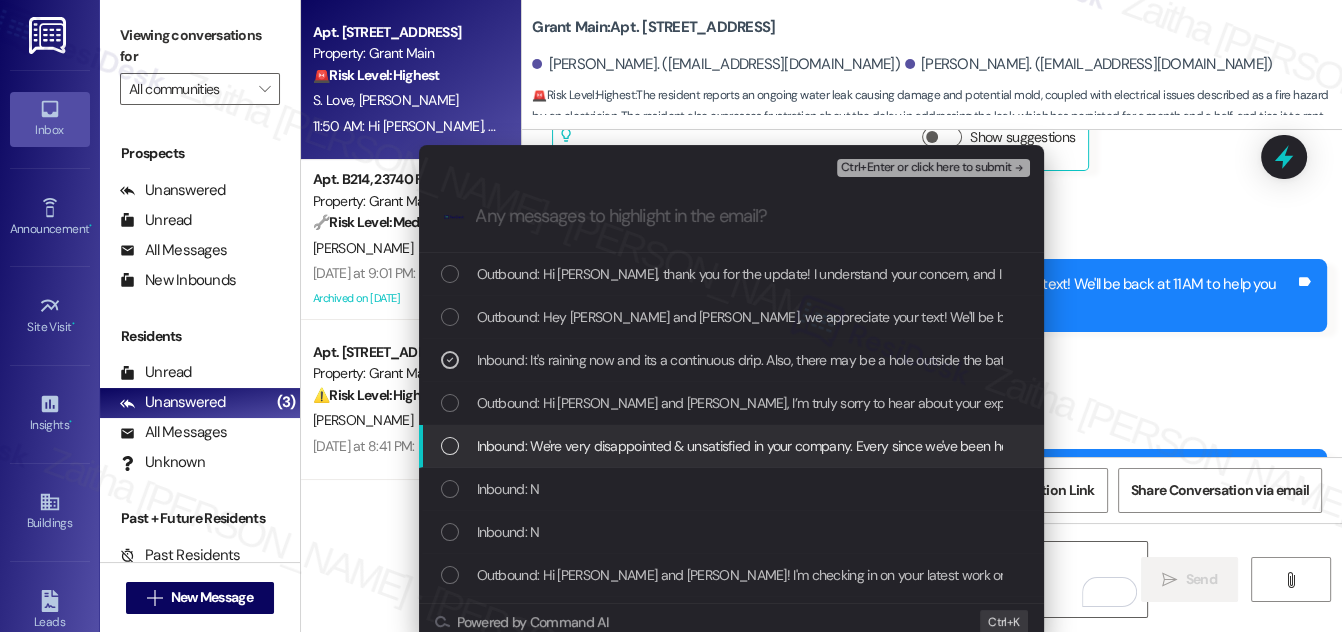 click at bounding box center (450, 446) 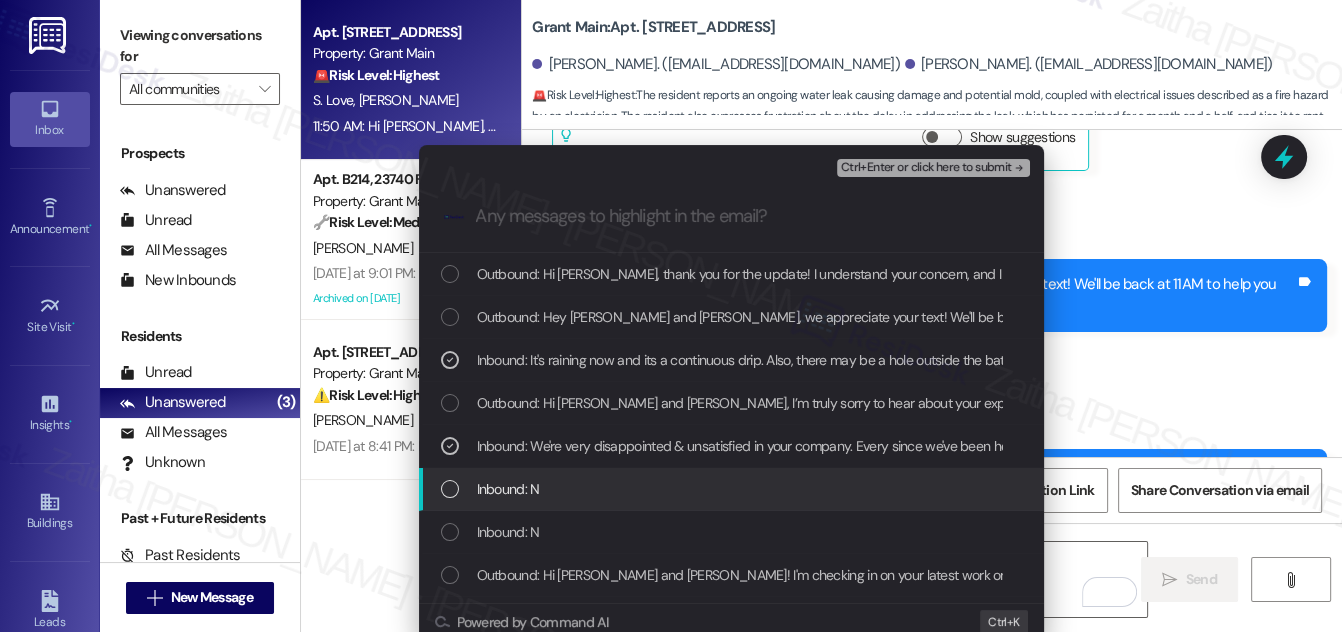 click at bounding box center [450, 489] 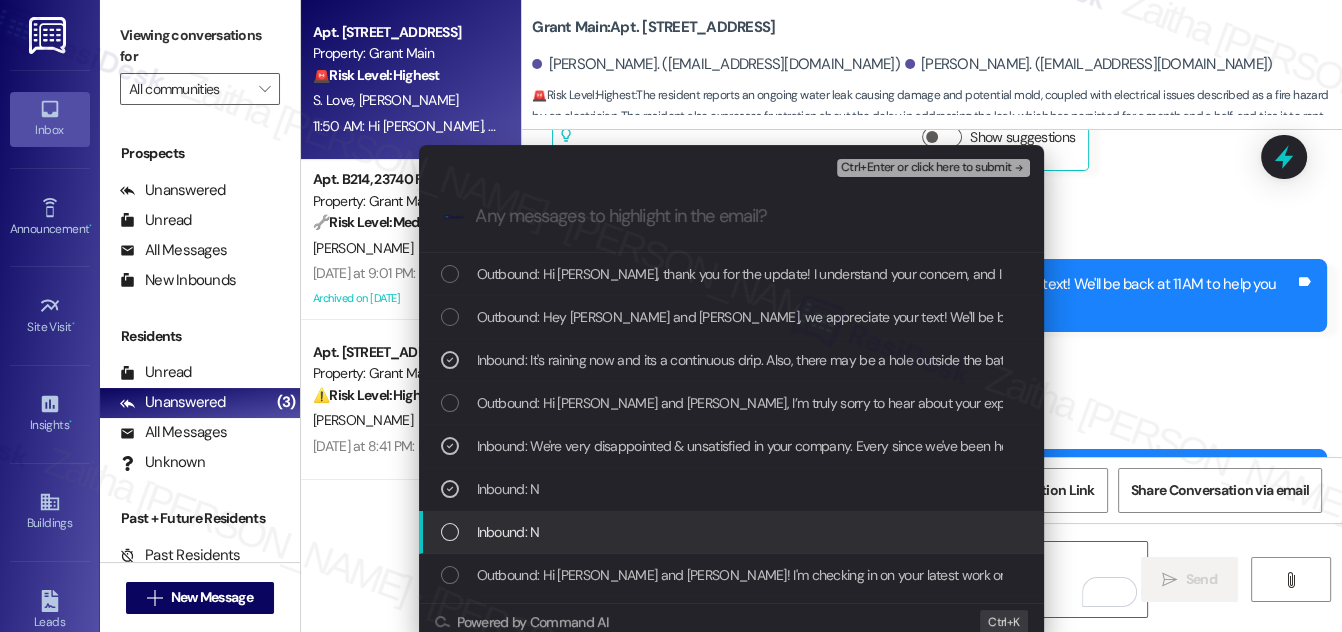 click at bounding box center [450, 532] 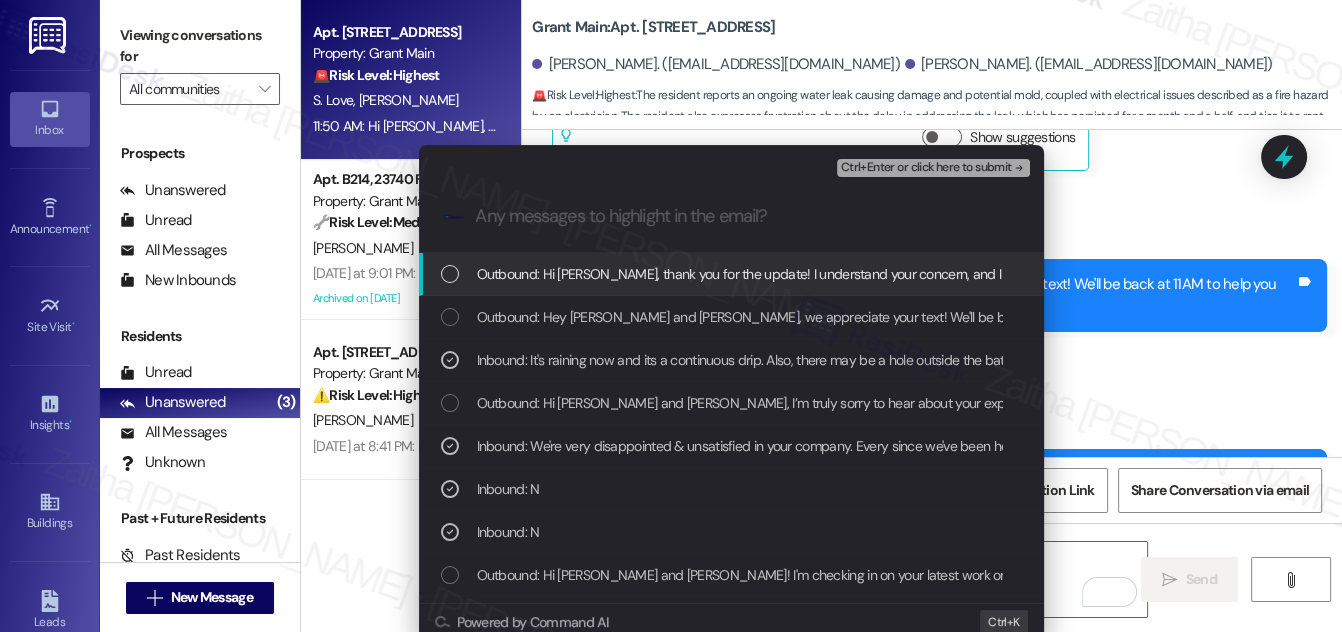 click on "Ctrl+Enter or click here to submit" at bounding box center (926, 168) 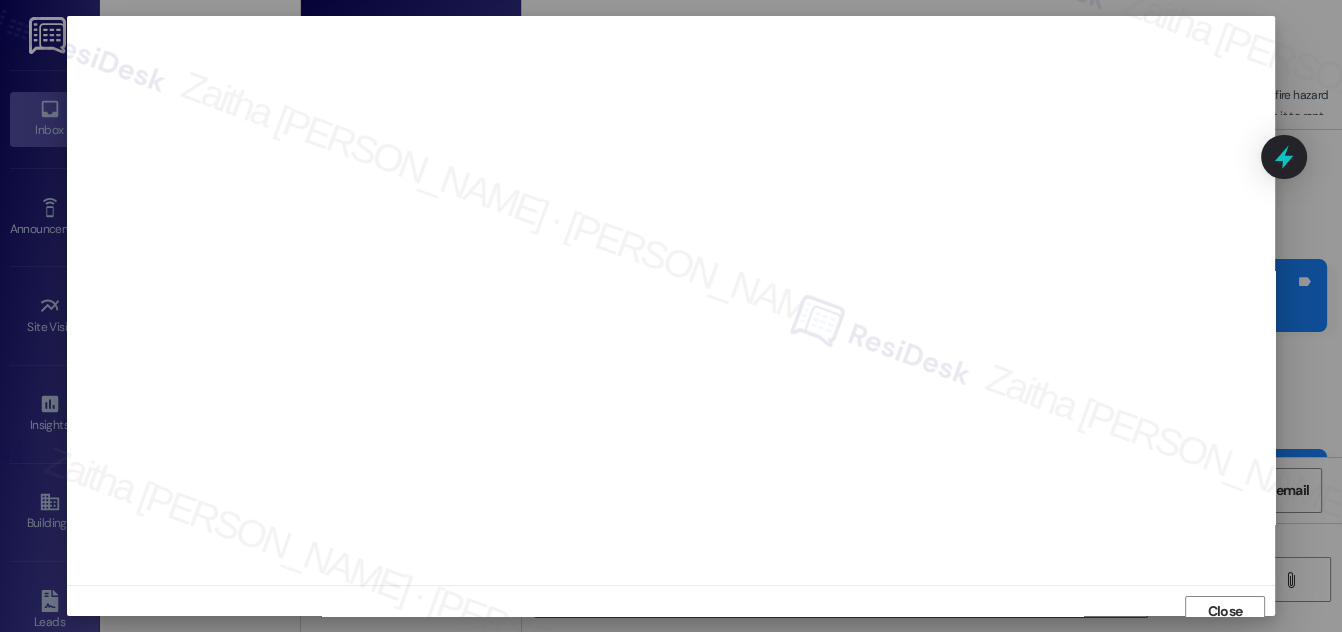 scroll, scrollTop: 11, scrollLeft: 0, axis: vertical 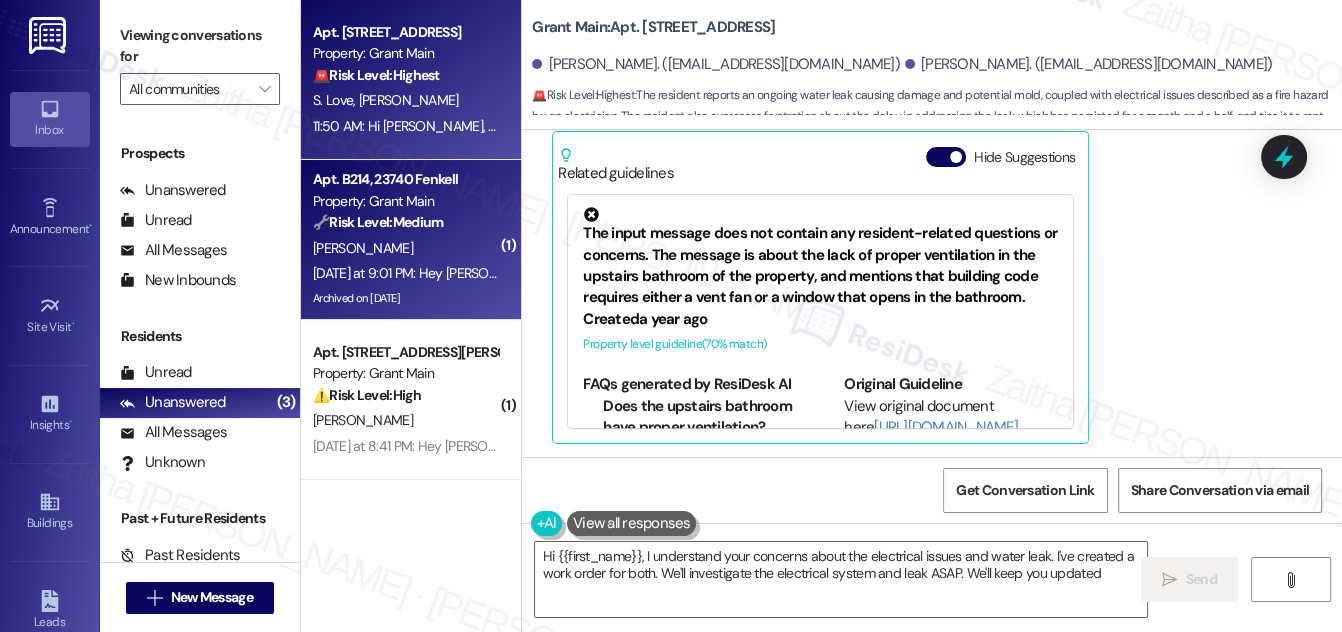 type on "Hi {{first_name}}, I understand your concerns about the electrical issues and water leak. I've created a work order for both. We'll investigate the electrical system and leak ASAP. We'll keep you updated!" 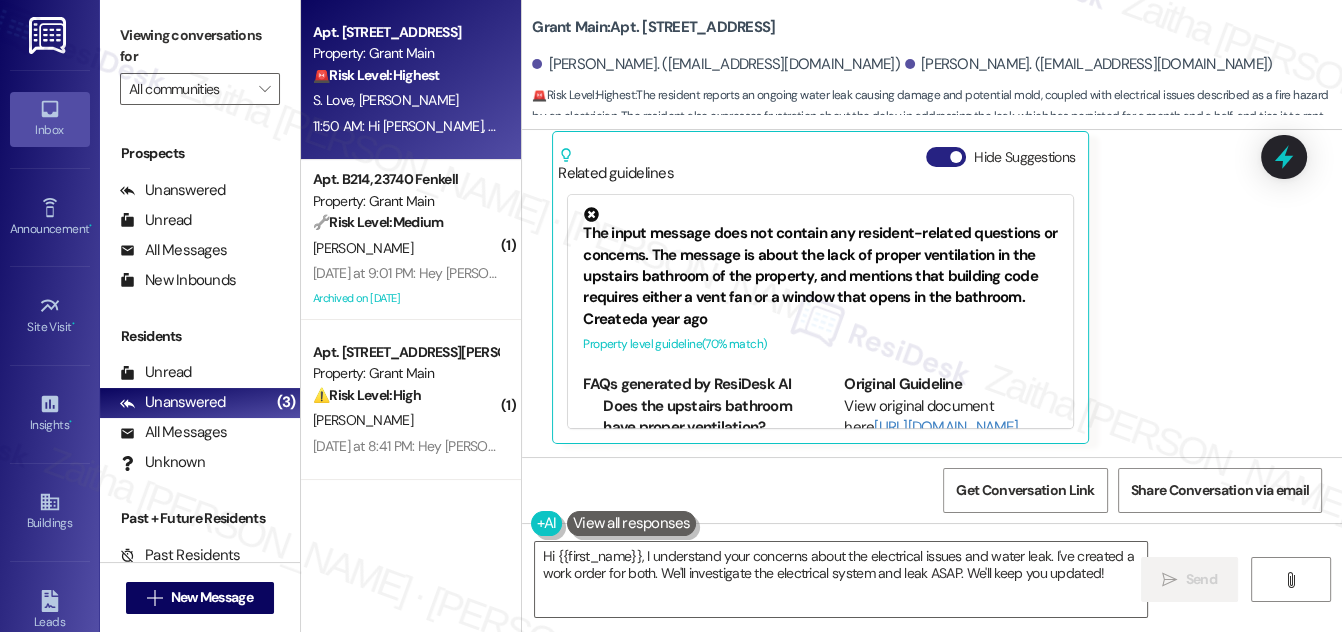click on "Hide Suggestions" at bounding box center (946, 157) 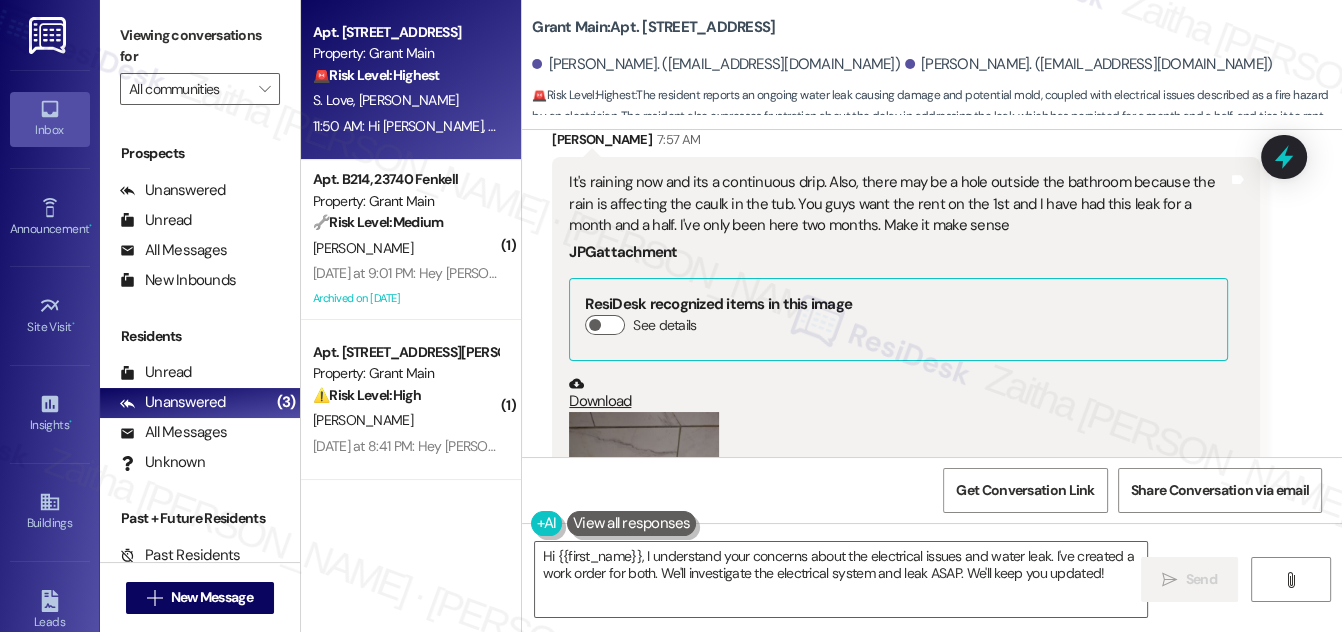 scroll, scrollTop: 1829, scrollLeft: 0, axis: vertical 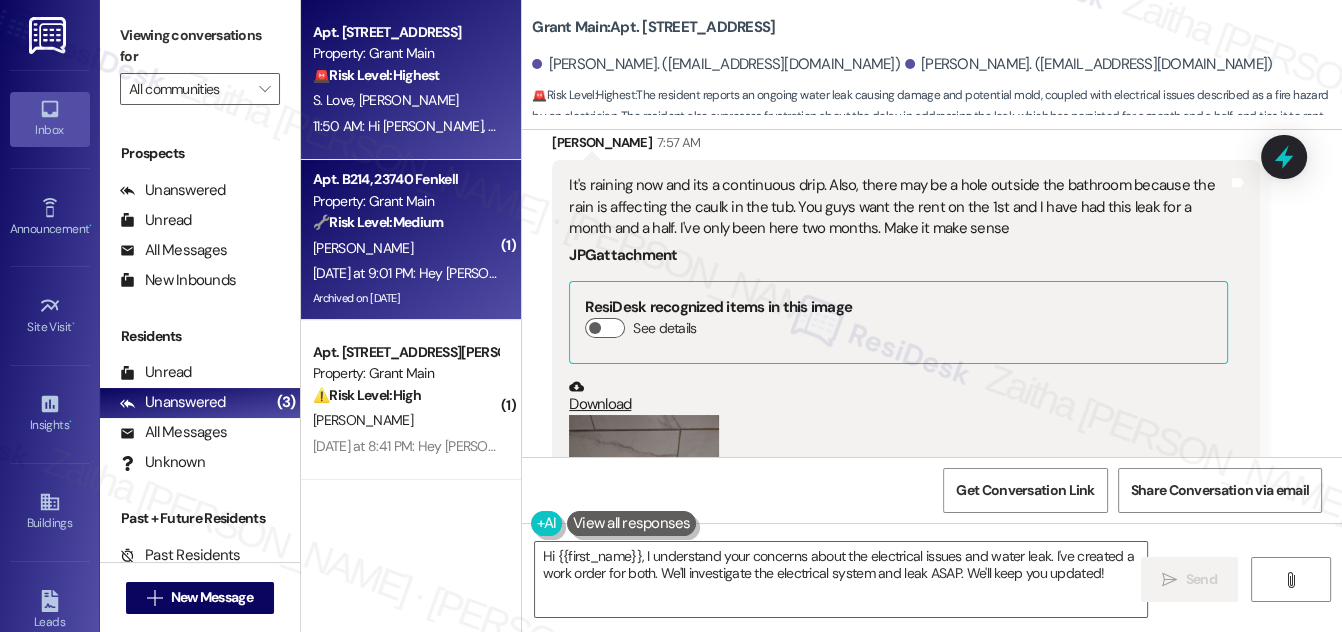 click on "[PERSON_NAME]" at bounding box center [405, 248] 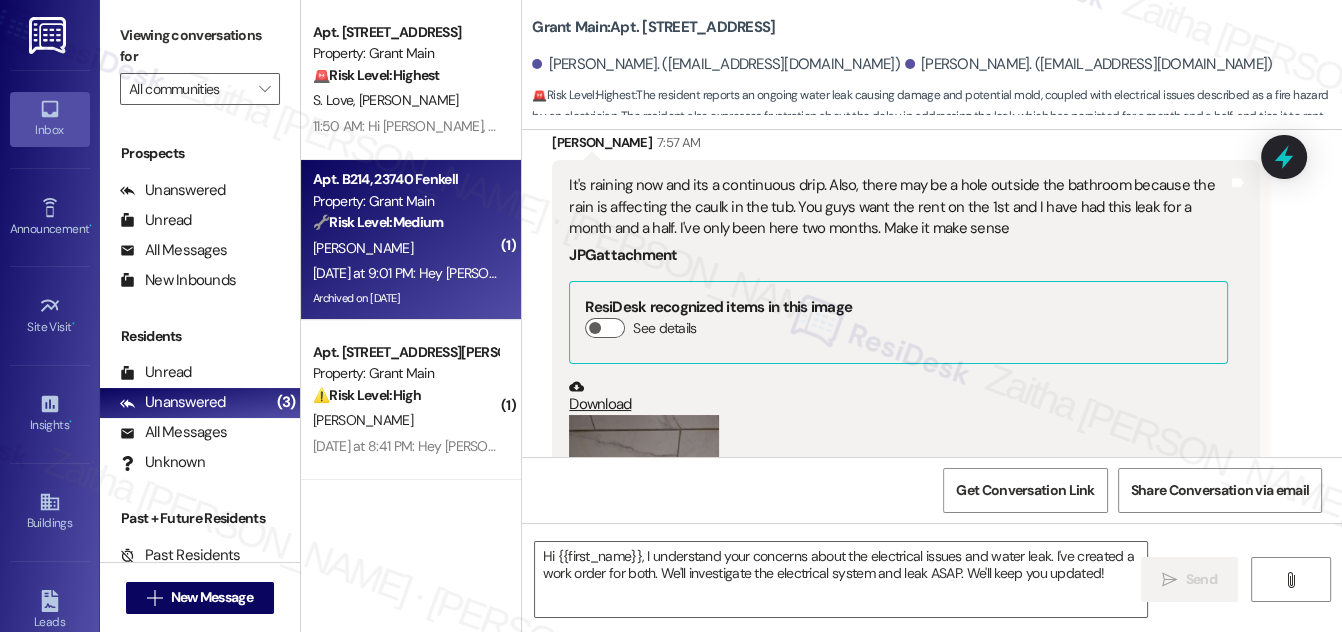 type on "Fetching suggested responses. Please feel free to read through the conversation in the meantime." 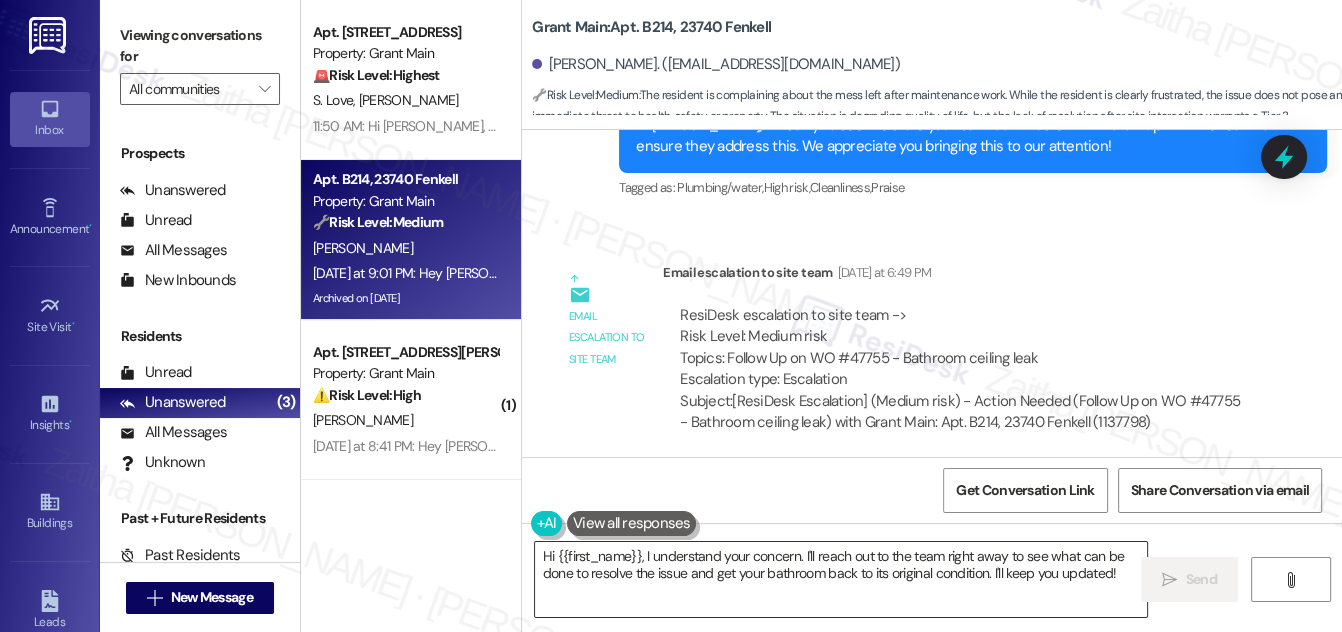 scroll, scrollTop: 92979, scrollLeft: 0, axis: vertical 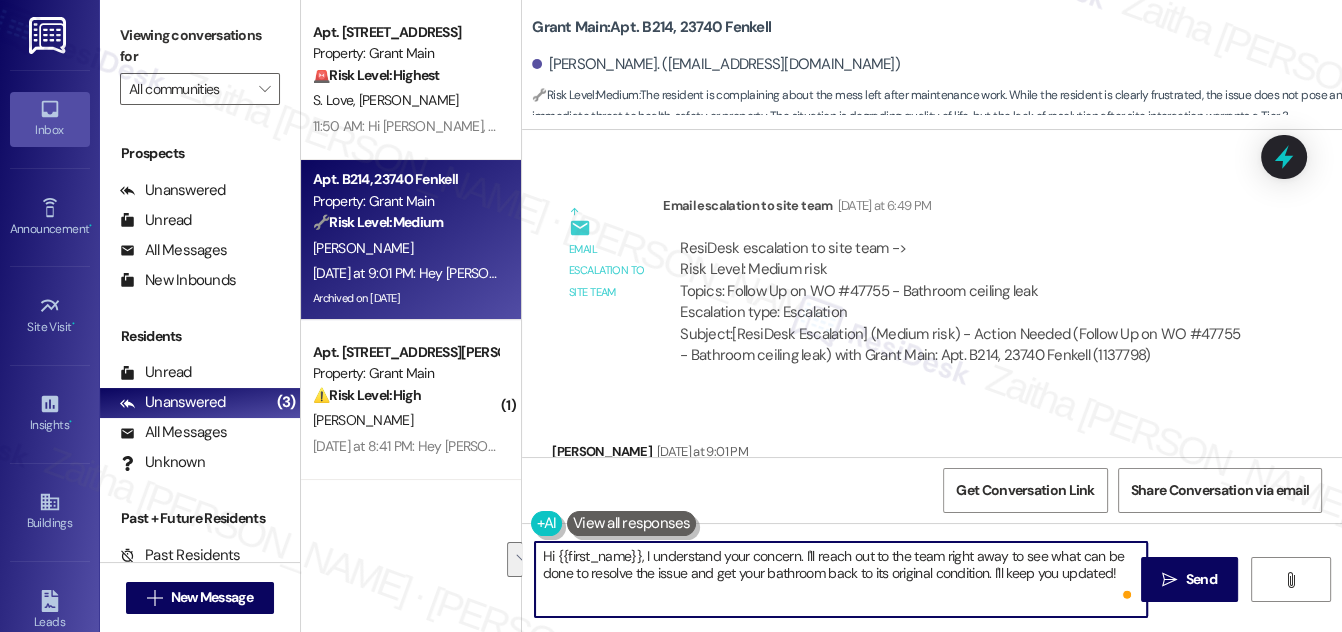 drag, startPoint x: 988, startPoint y: 566, endPoint x: 1100, endPoint y: 205, distance: 377.97485 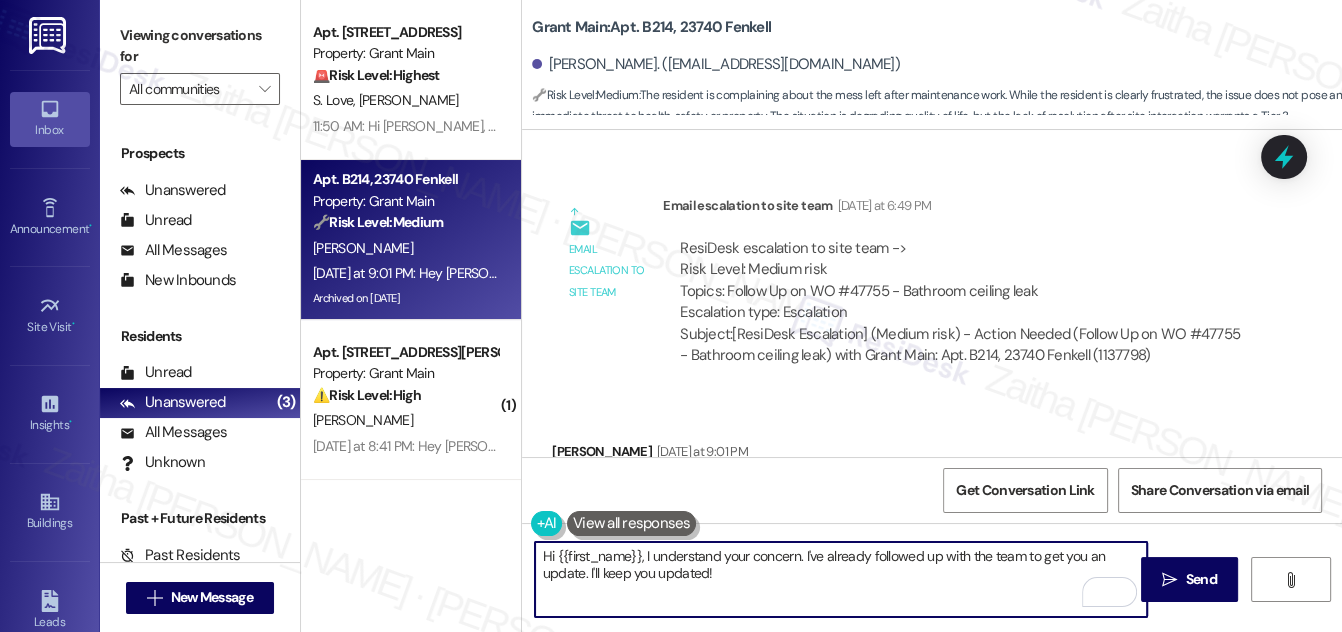 click on "Hi {{first_name}}, I understand your concern. I've already followed up with the team to get you an update. I'll keep you updated!" at bounding box center (841, 579) 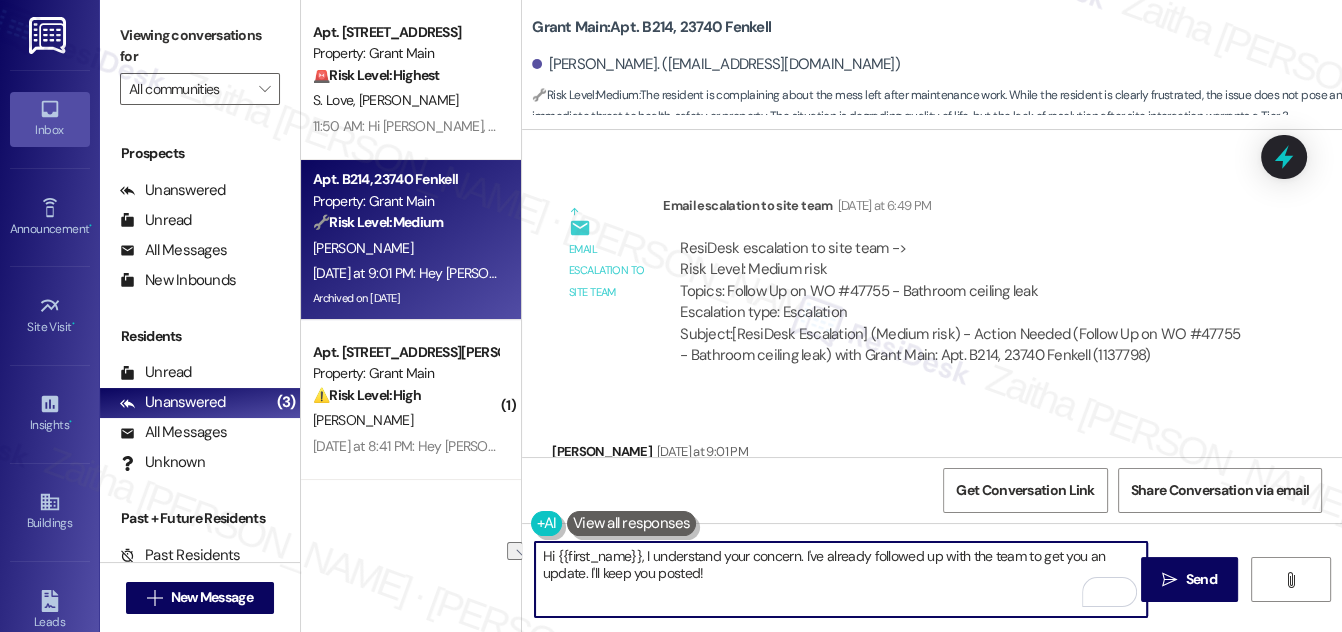 drag, startPoint x: 644, startPoint y: 553, endPoint x: 542, endPoint y: 554, distance: 102.0049 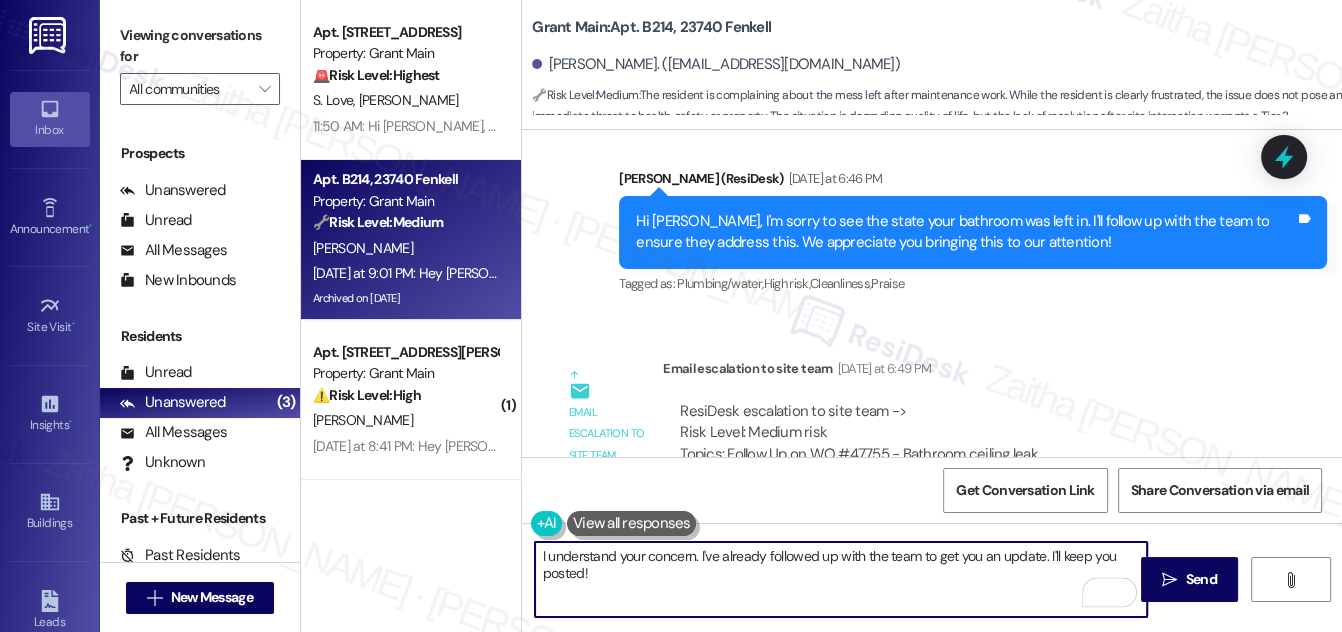 scroll, scrollTop: 92797, scrollLeft: 0, axis: vertical 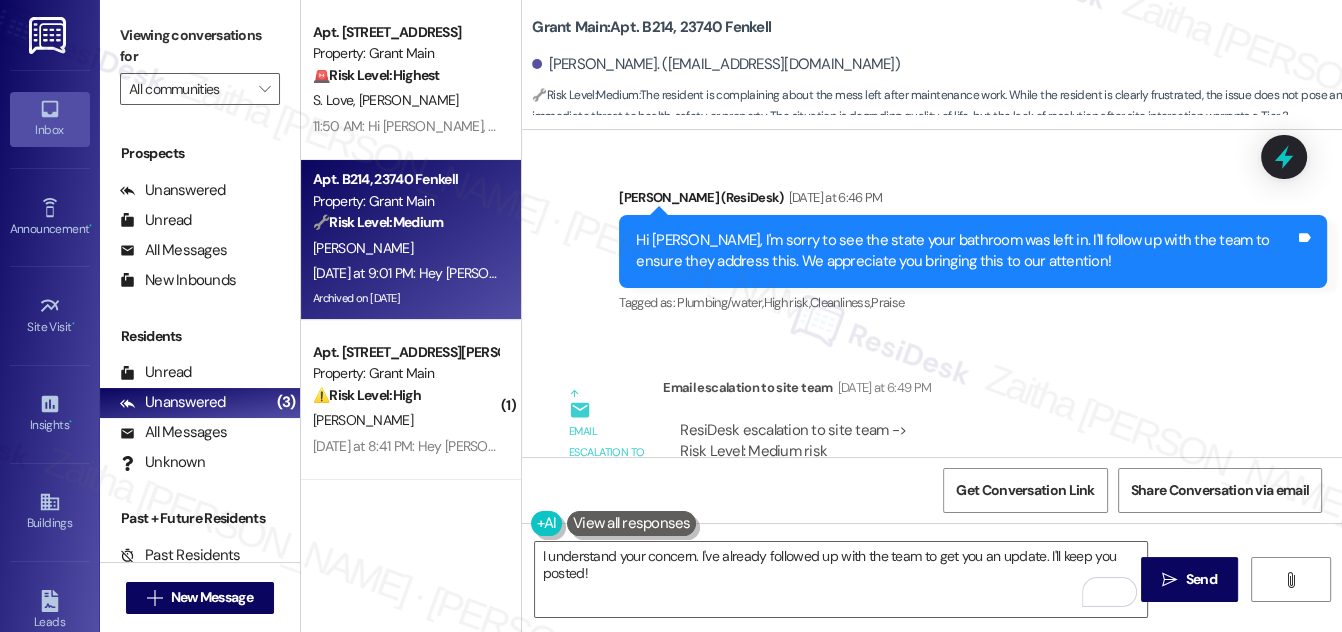 click on "[PERSON_NAME] [DATE] at 9:01 PM" at bounding box center (760, 637) 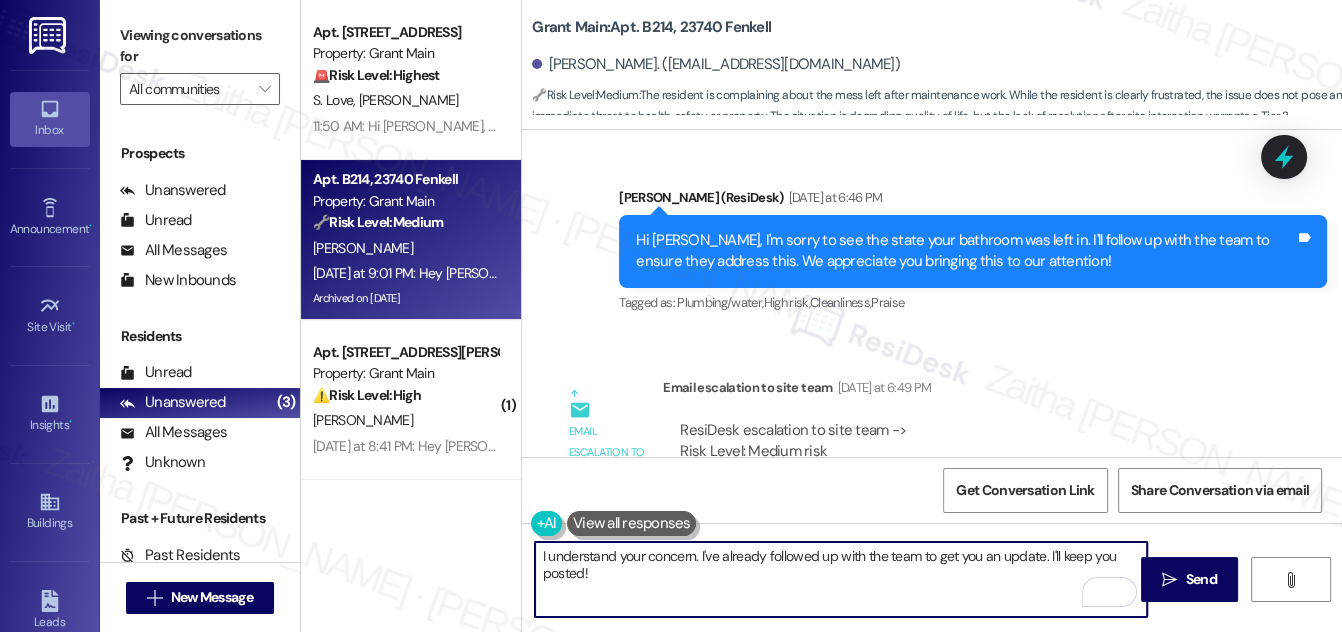 click on "I understand your concern. I've already followed up with the team to get you an update. I'll keep you posted!" at bounding box center (841, 579) 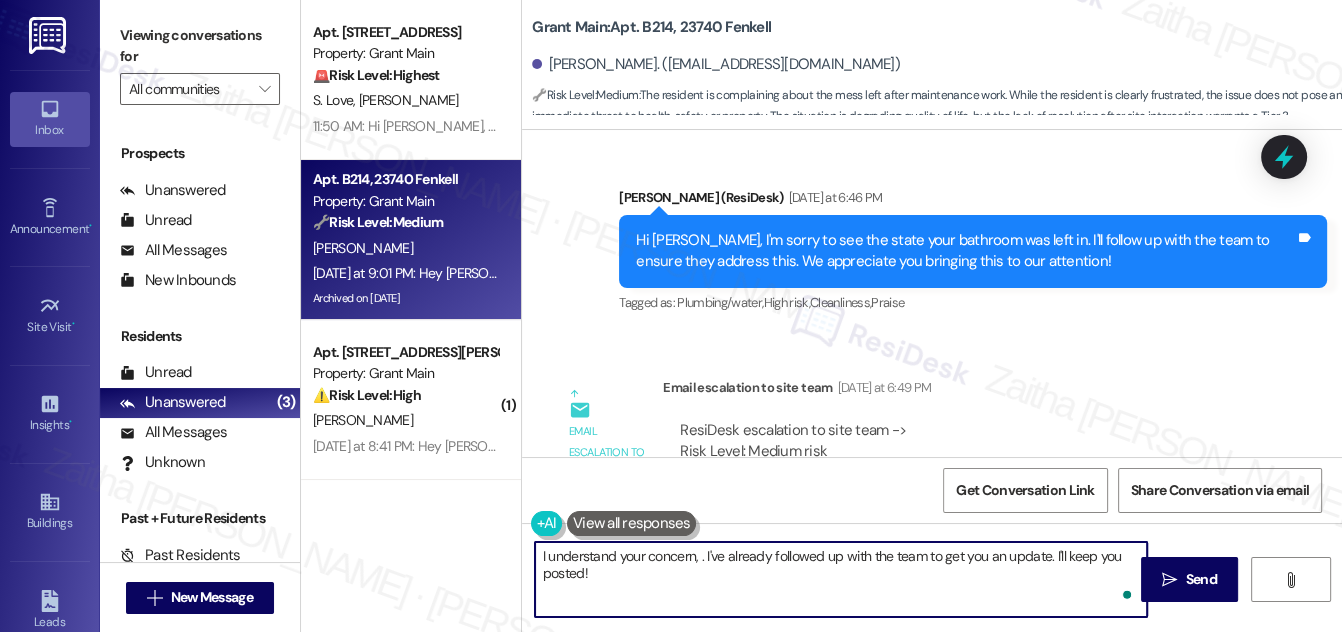 paste on "[PERSON_NAME]" 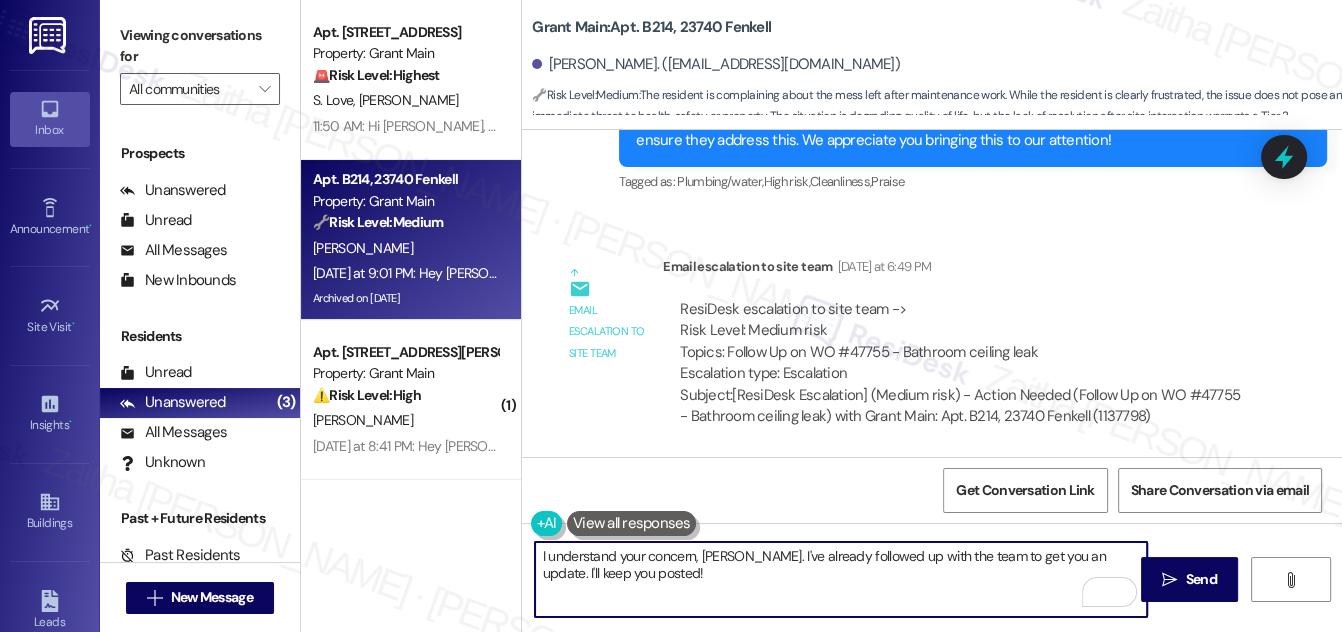 scroll, scrollTop: 92979, scrollLeft: 0, axis: vertical 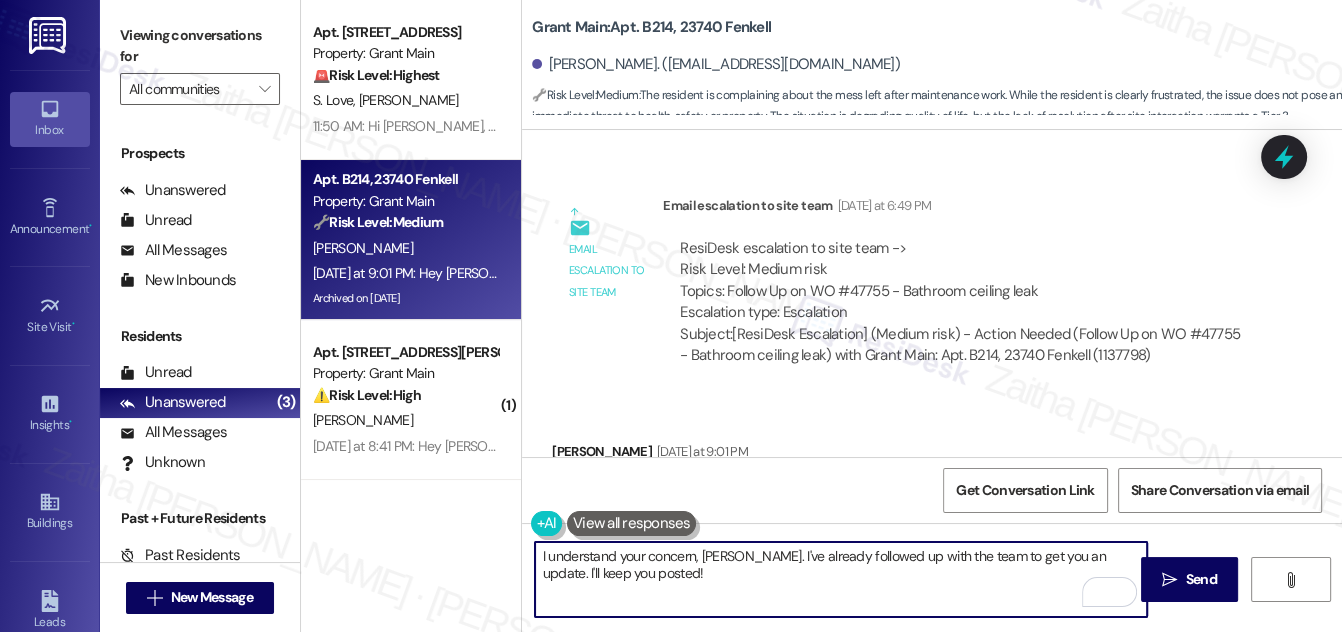 click on "I understand your concern, [PERSON_NAME]. I've already followed up with the team to get you an update. I'll keep you posted!" at bounding box center [841, 579] 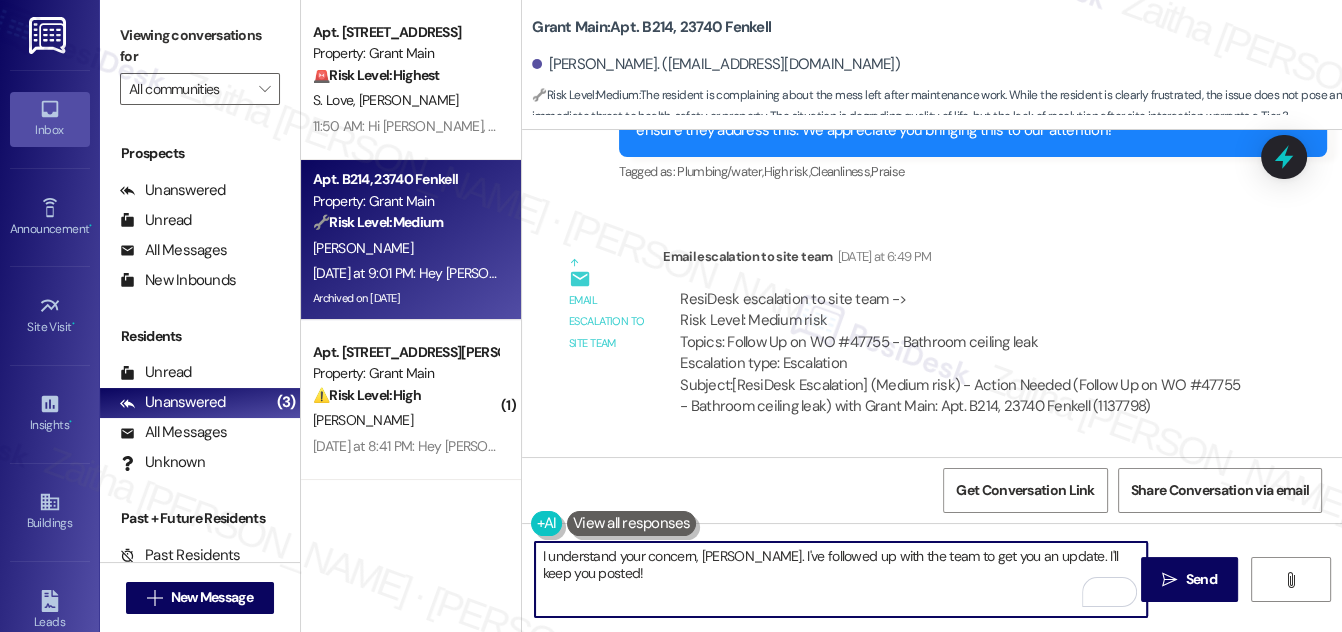 scroll, scrollTop: 92888, scrollLeft: 0, axis: vertical 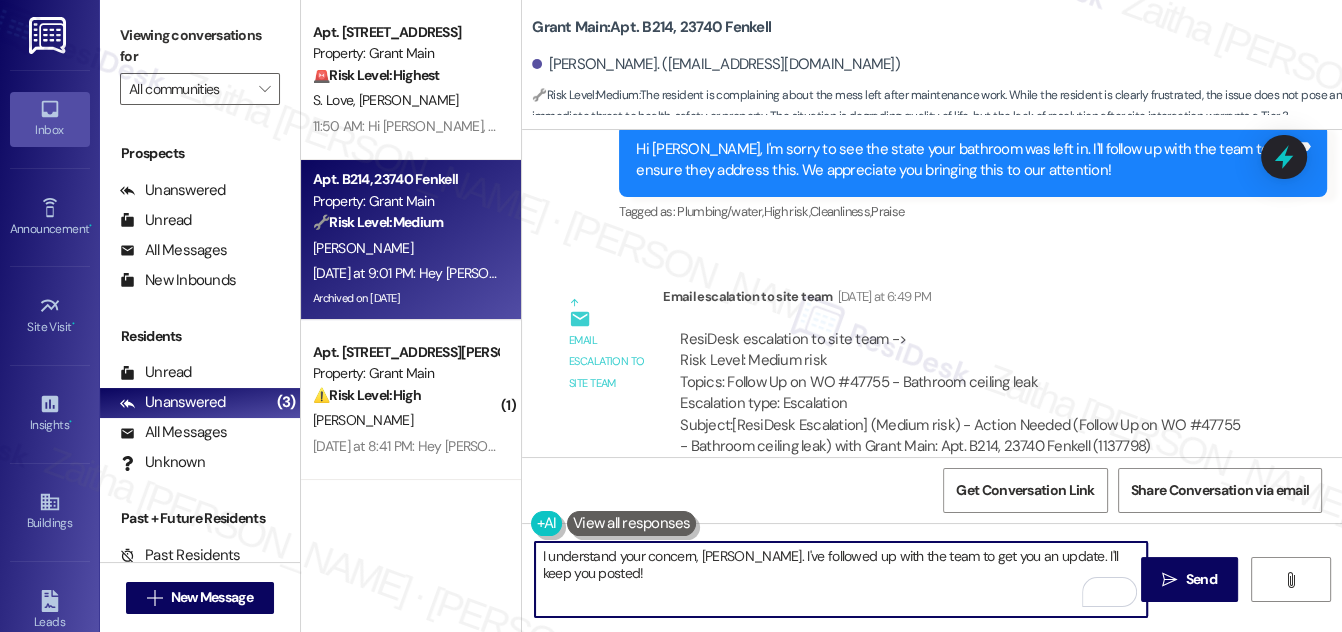 click on "I understand your concern, [PERSON_NAME]. I've followed up with the team to get you an update. I'll keep you posted!" at bounding box center [841, 579] 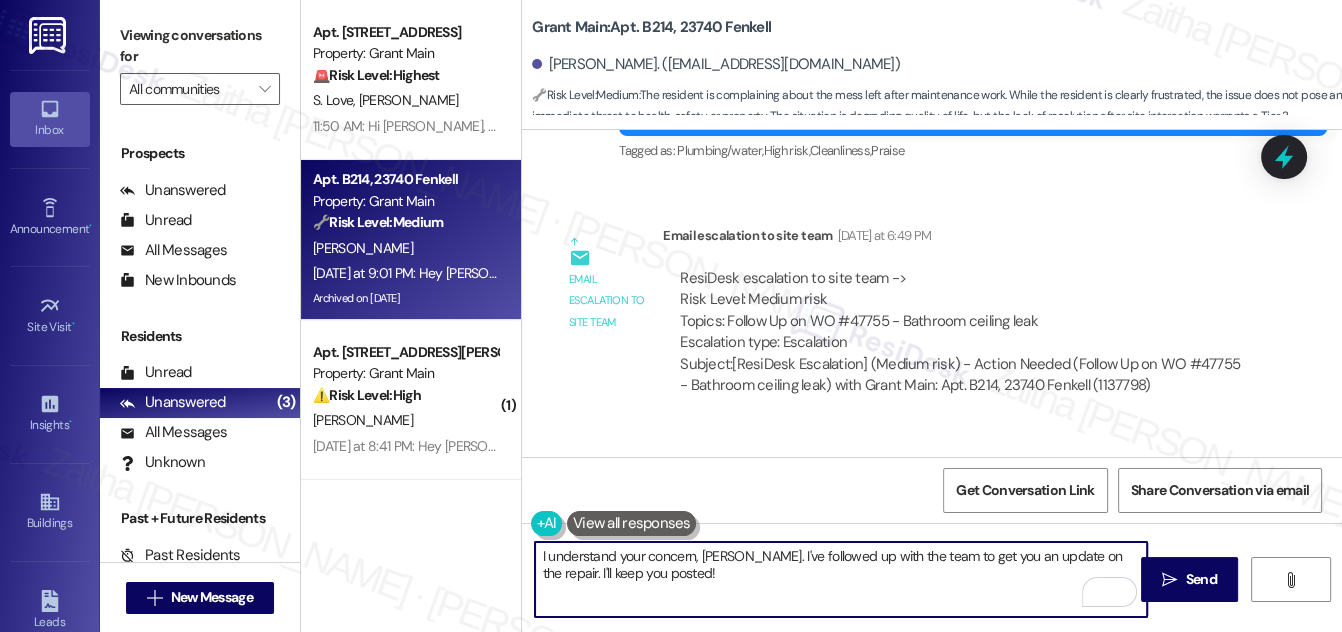 scroll, scrollTop: 92979, scrollLeft: 0, axis: vertical 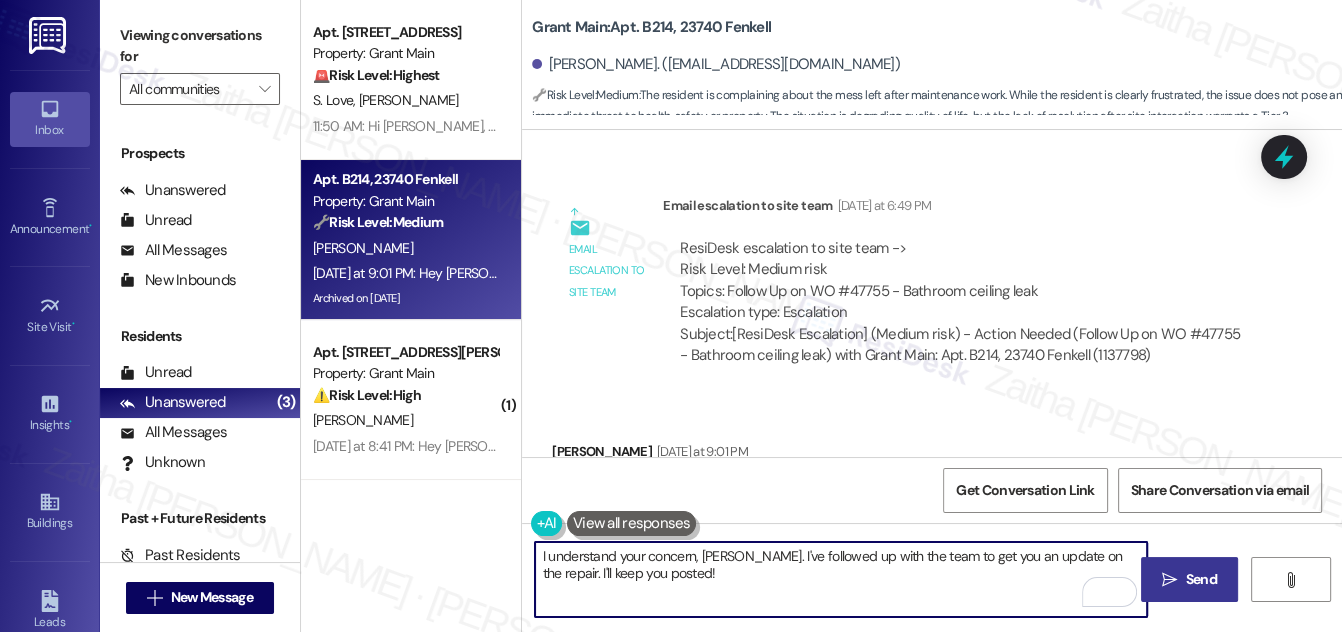 type on "I understand your concern, [PERSON_NAME]. I've followed up with the team to get you an update on the repair. I'll keep you posted!" 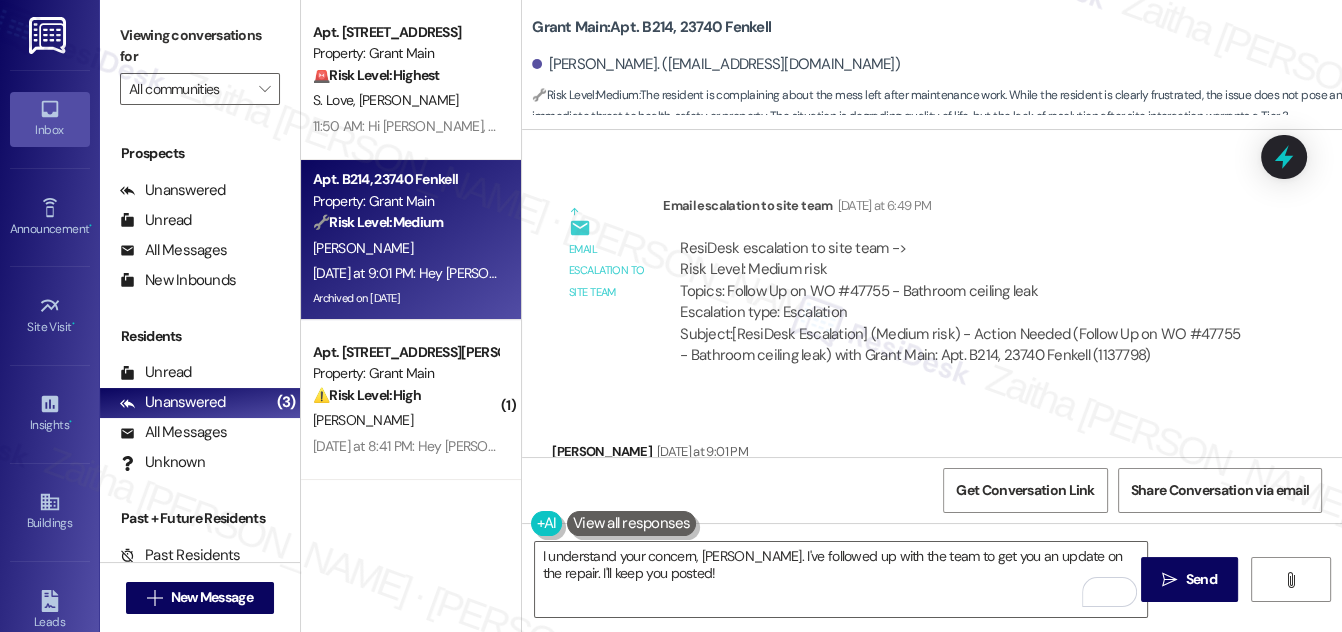 drag, startPoint x: 1172, startPoint y: 567, endPoint x: 1136, endPoint y: 519, distance: 60 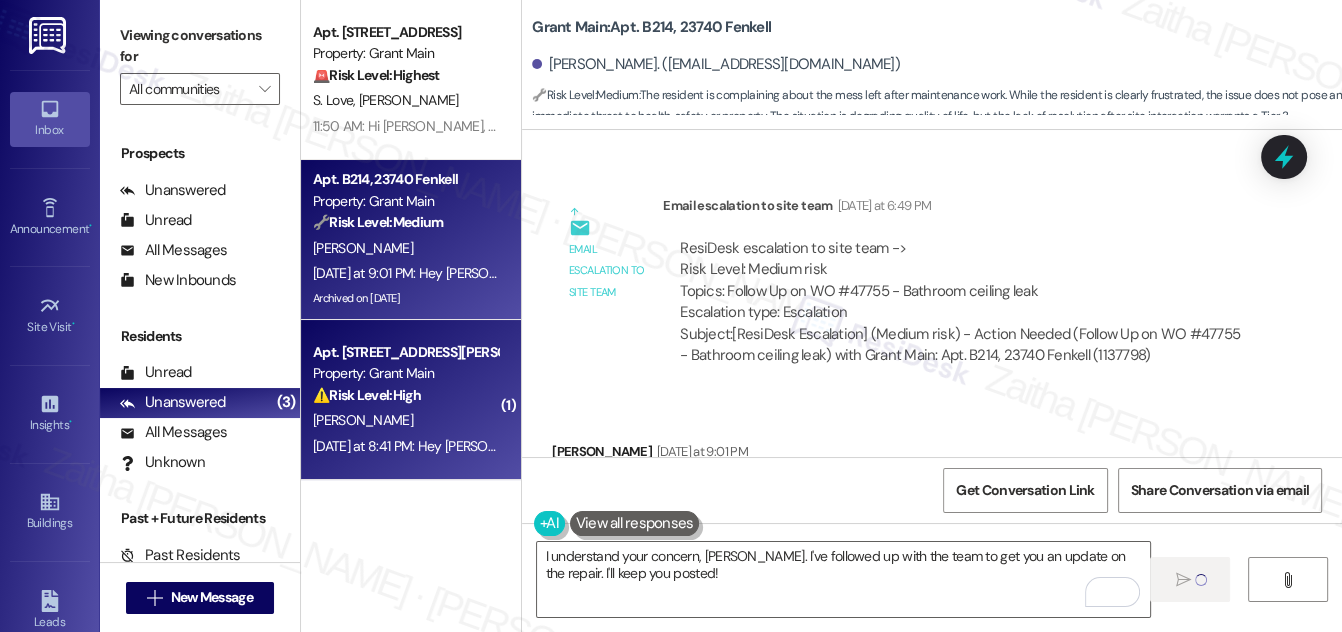 type 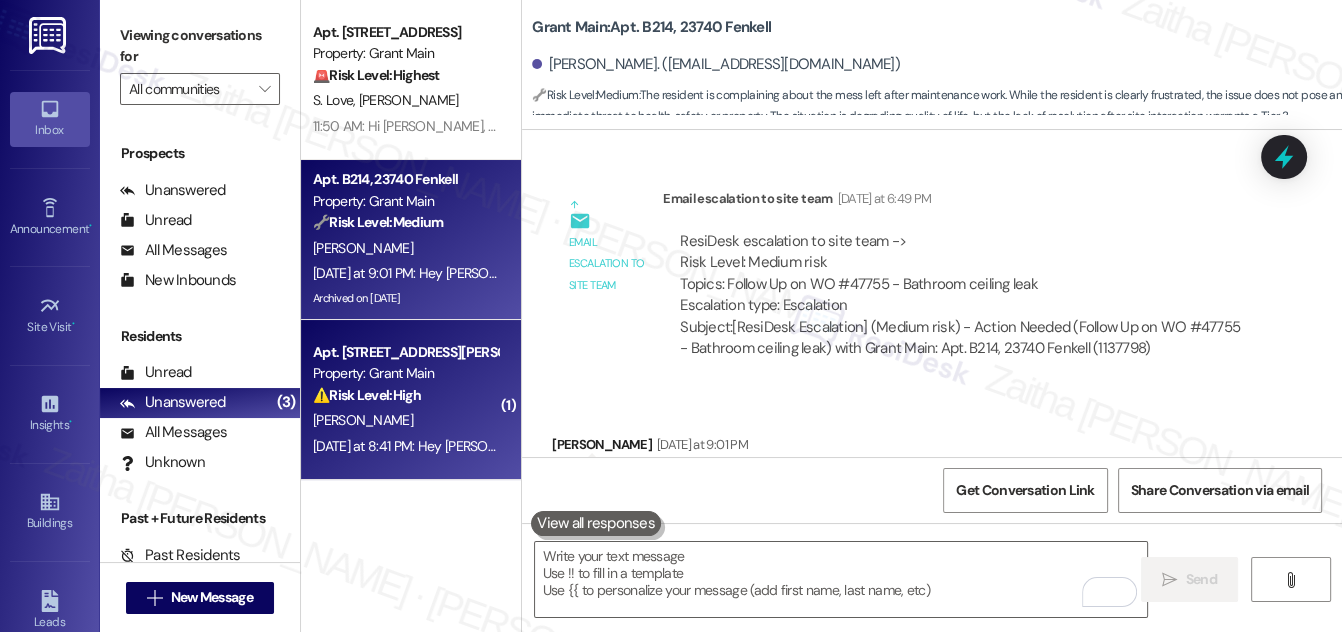 scroll, scrollTop: 92997, scrollLeft: 0, axis: vertical 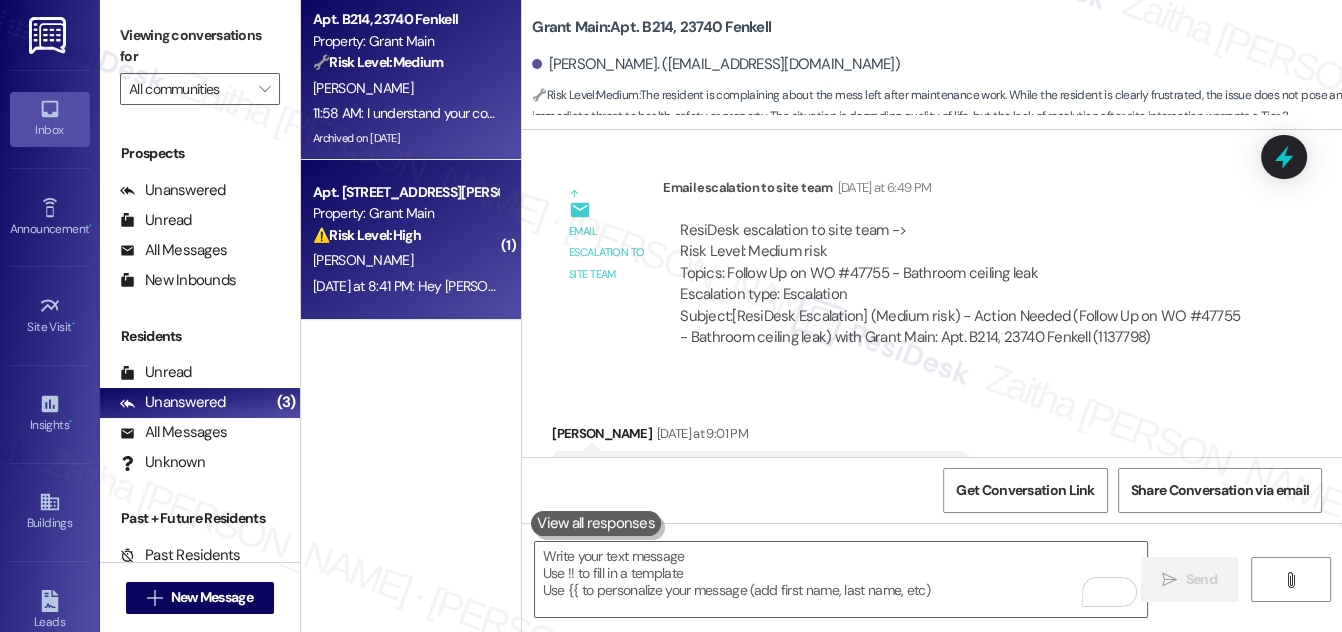 click on "Property: Grant Main" at bounding box center [405, 213] 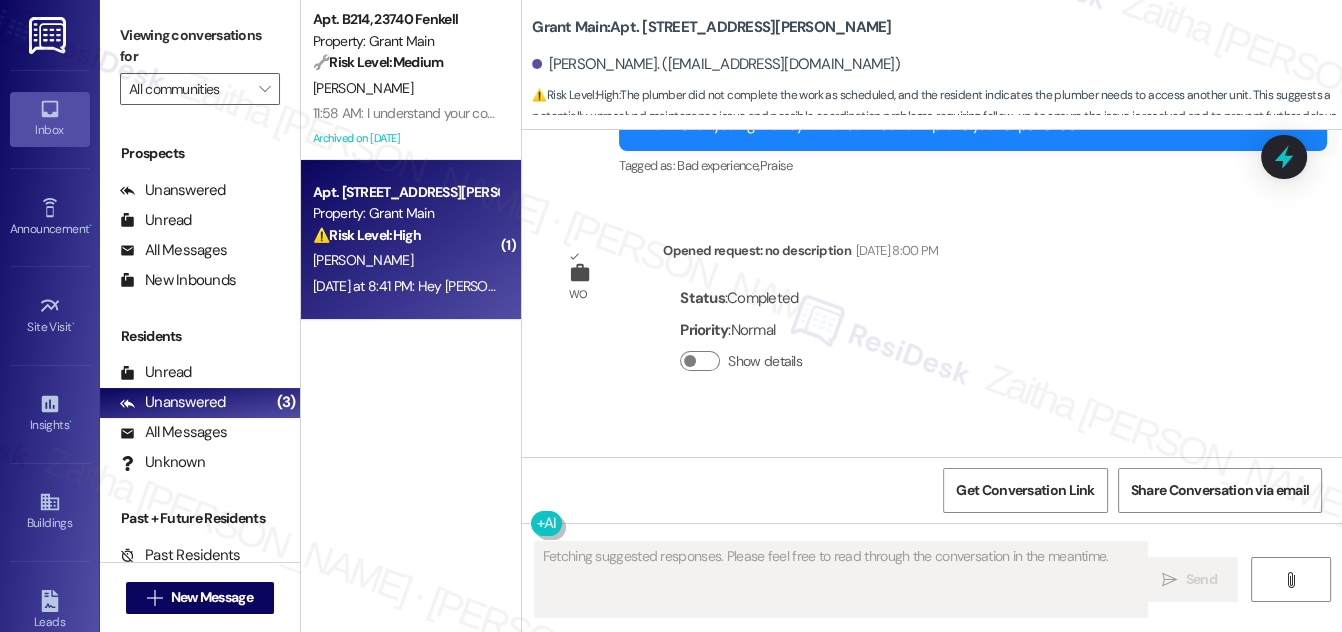 scroll, scrollTop: 5178, scrollLeft: 0, axis: vertical 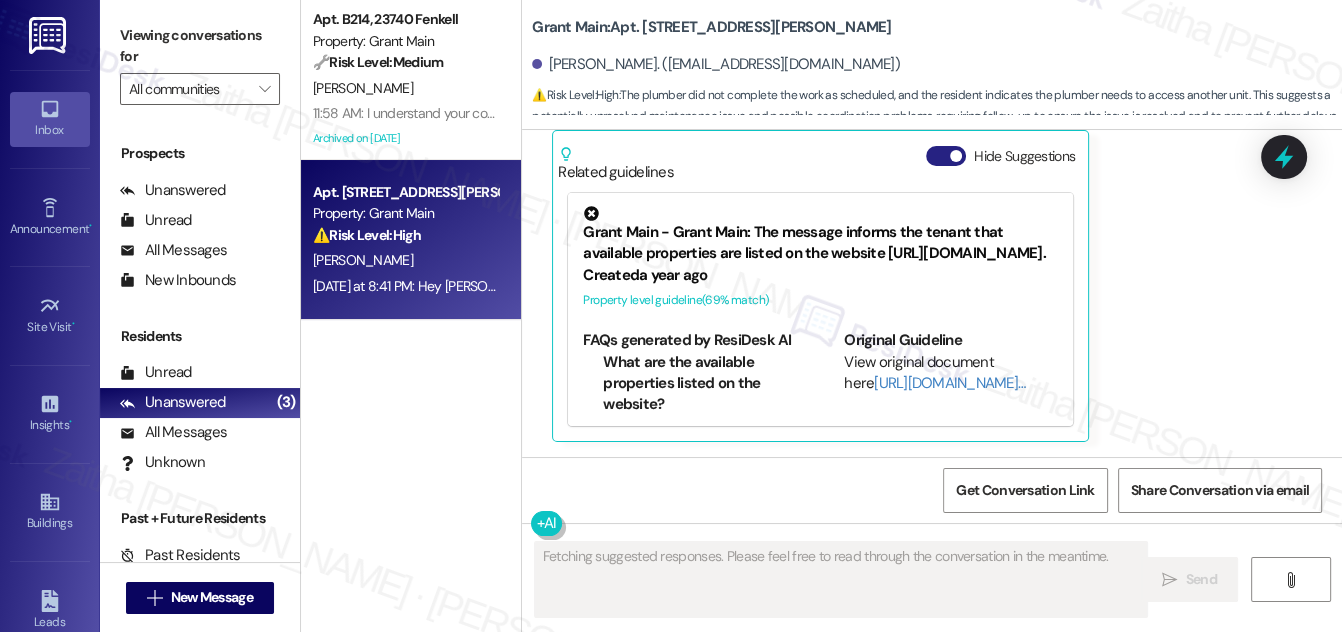 click on "Hide Suggestions" at bounding box center (946, 156) 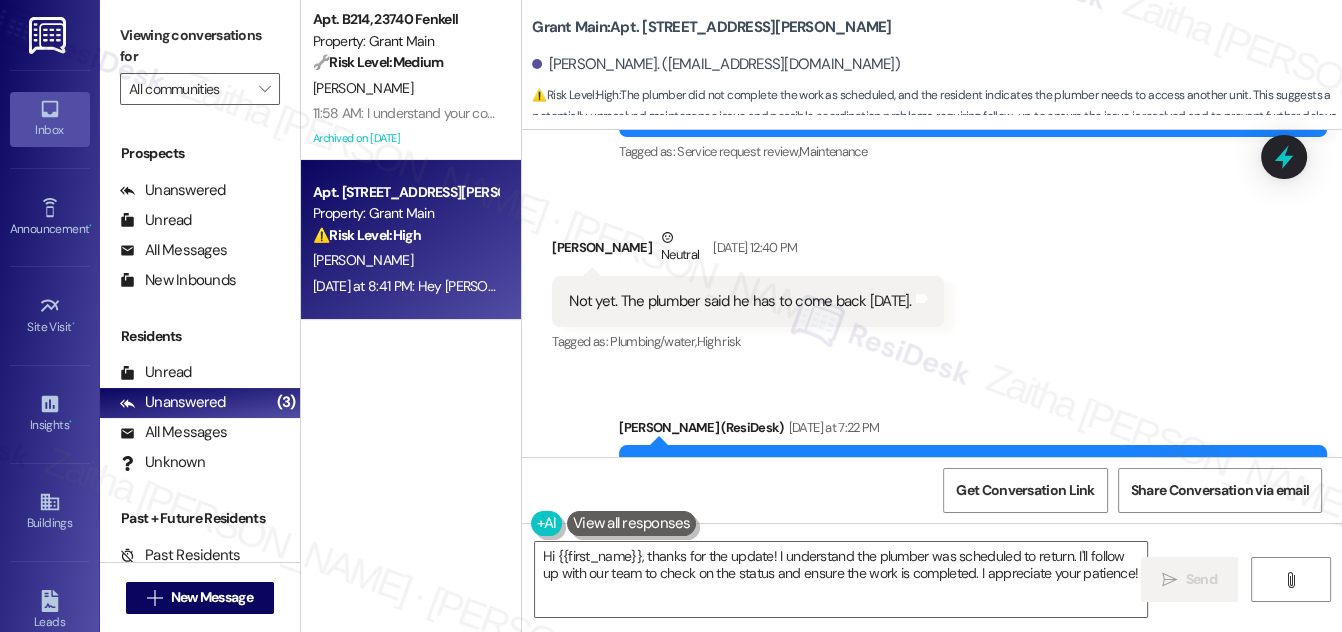 scroll, scrollTop: 4662, scrollLeft: 0, axis: vertical 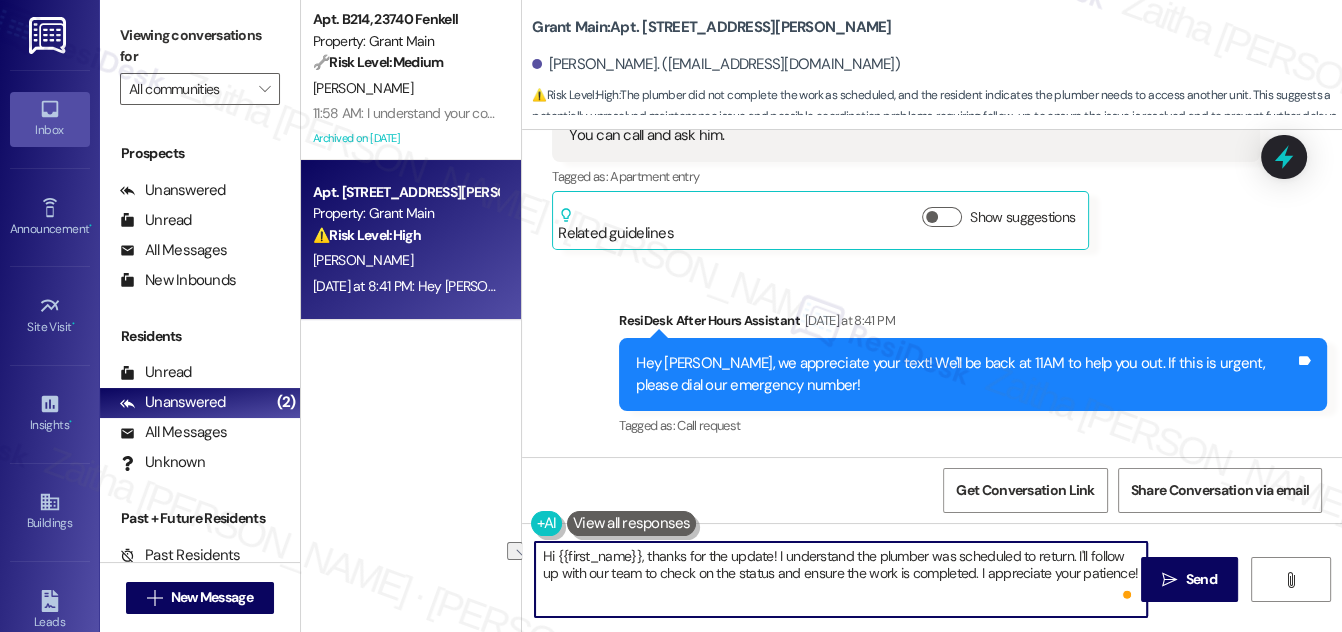 drag, startPoint x: 772, startPoint y: 553, endPoint x: 1069, endPoint y: 546, distance: 297.0825 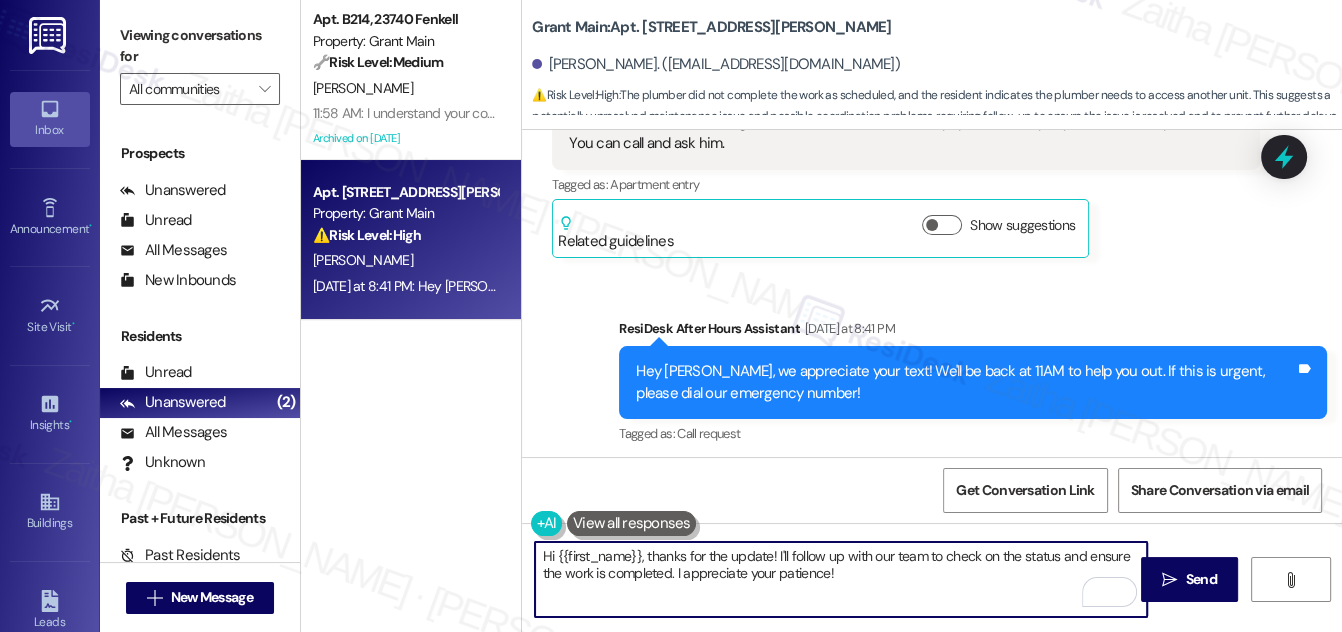 scroll, scrollTop: 5117, scrollLeft: 0, axis: vertical 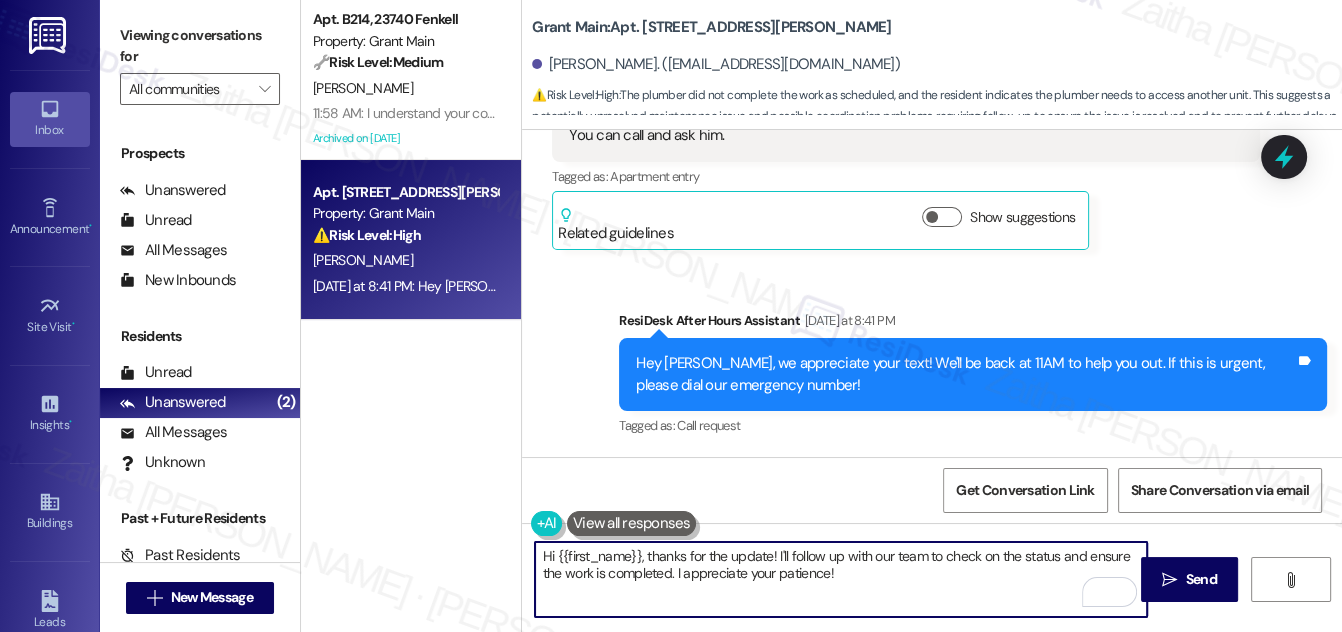 click on "Hi {{first_name}}, thanks for the update! I'll follow up with our team to check on the status and ensure the work is completed. I appreciate your patience!" at bounding box center (841, 579) 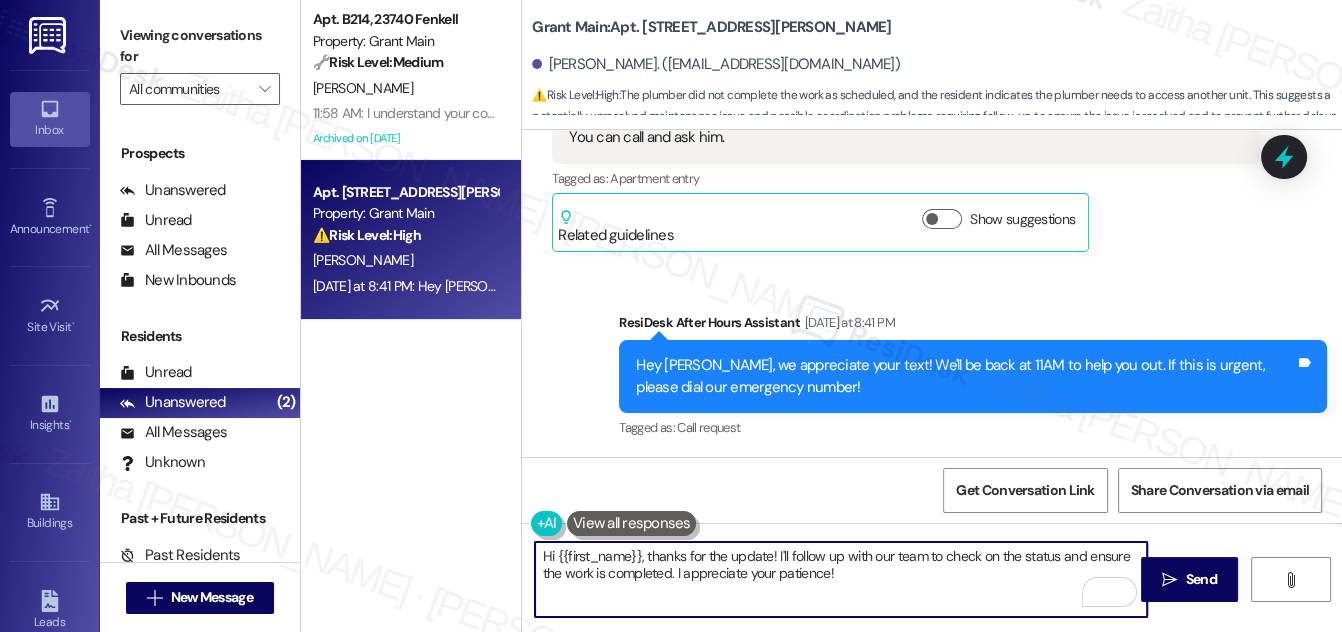 scroll, scrollTop: 5117, scrollLeft: 0, axis: vertical 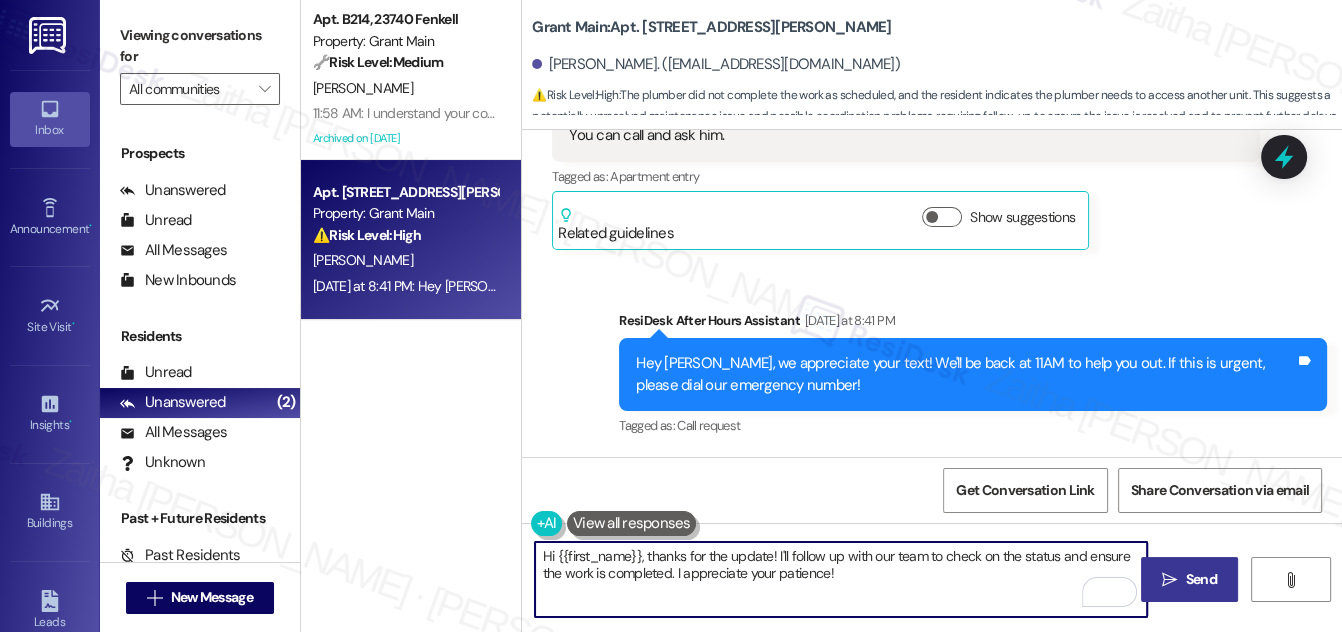 type on "Hi {{first_name}}, thanks for the update! I'll follow up with our team to check on the status and ensure the work is completed. I appreciate your patience!" 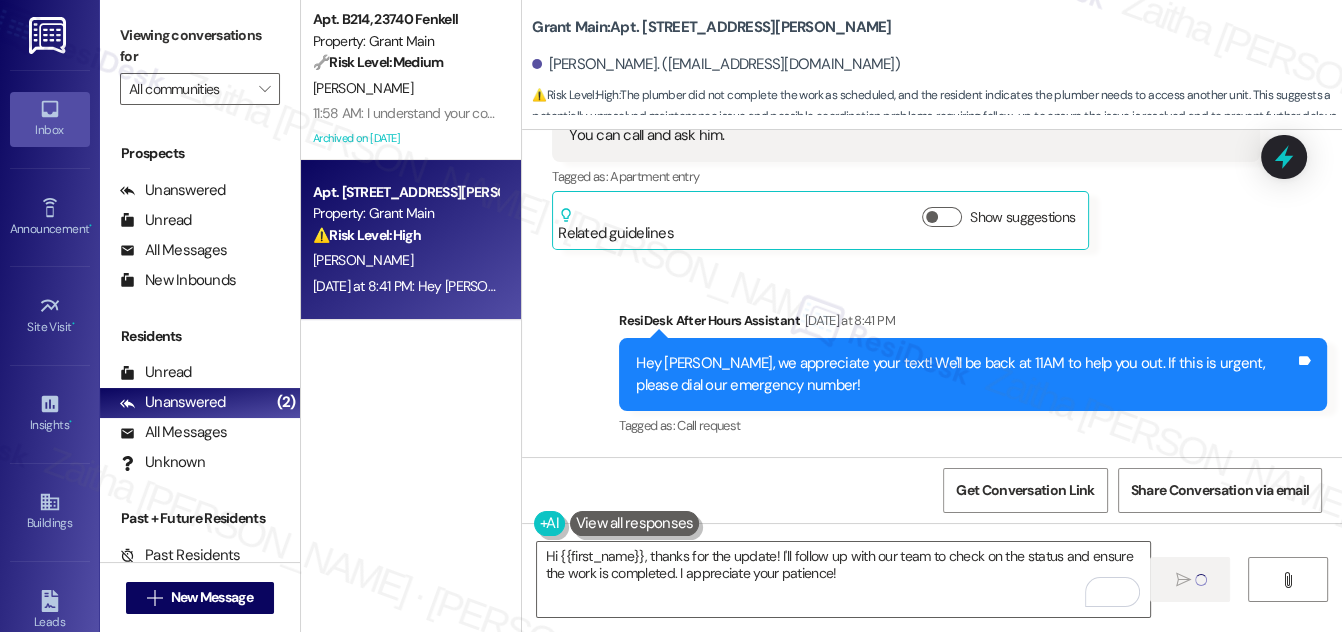 type 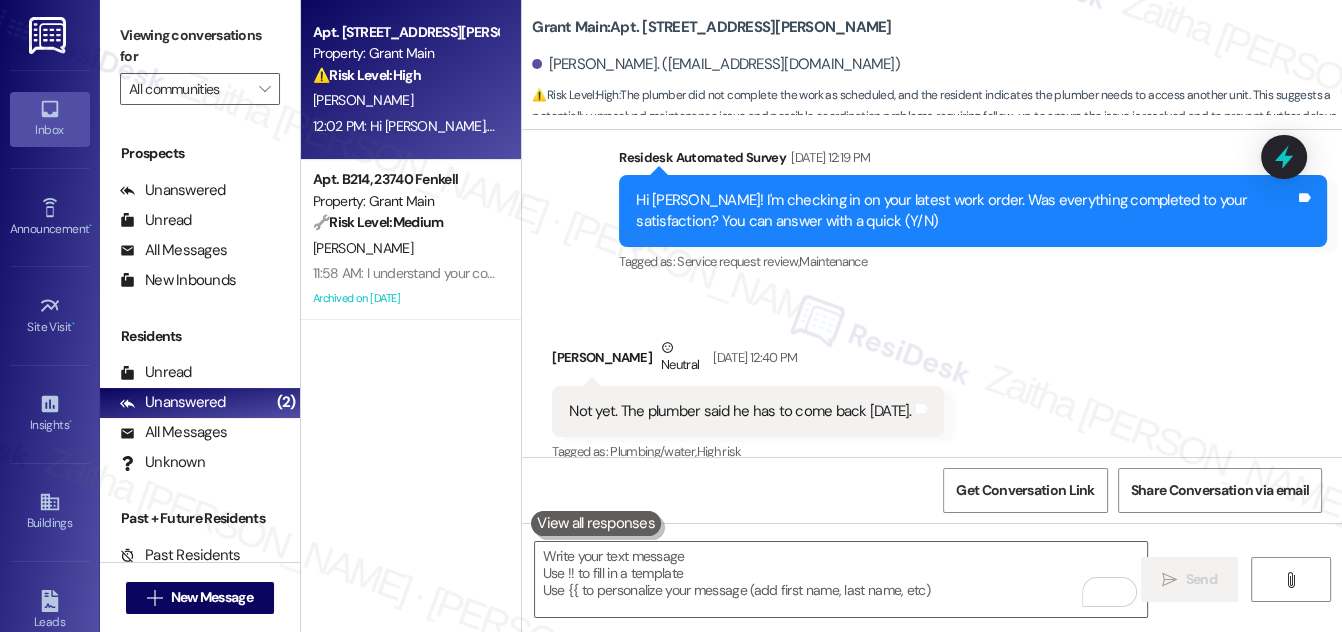 scroll, scrollTop: 4459, scrollLeft: 0, axis: vertical 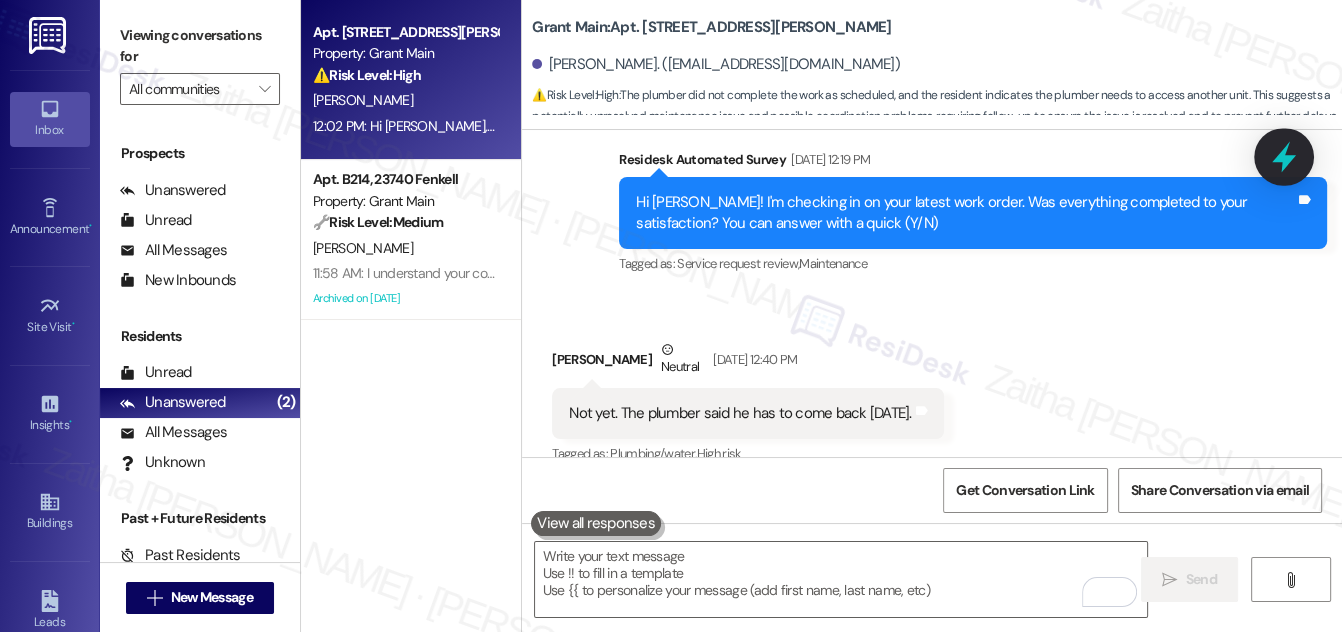 click 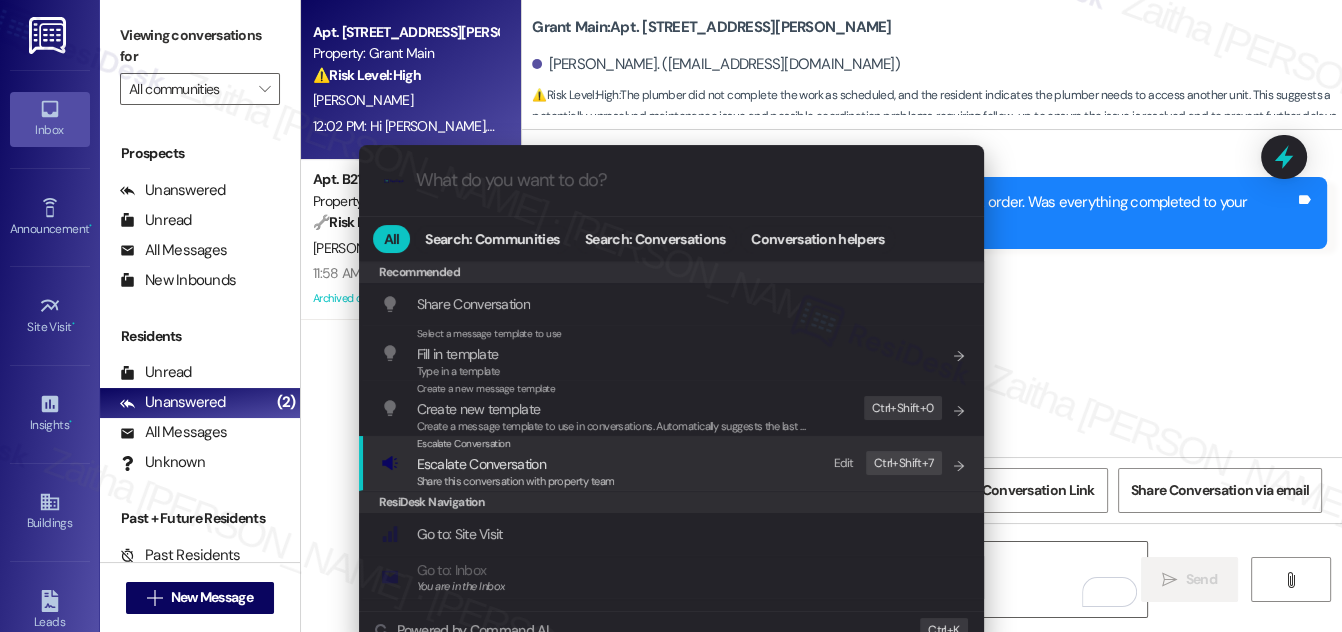 click on "Escalate Conversation" at bounding box center (481, 464) 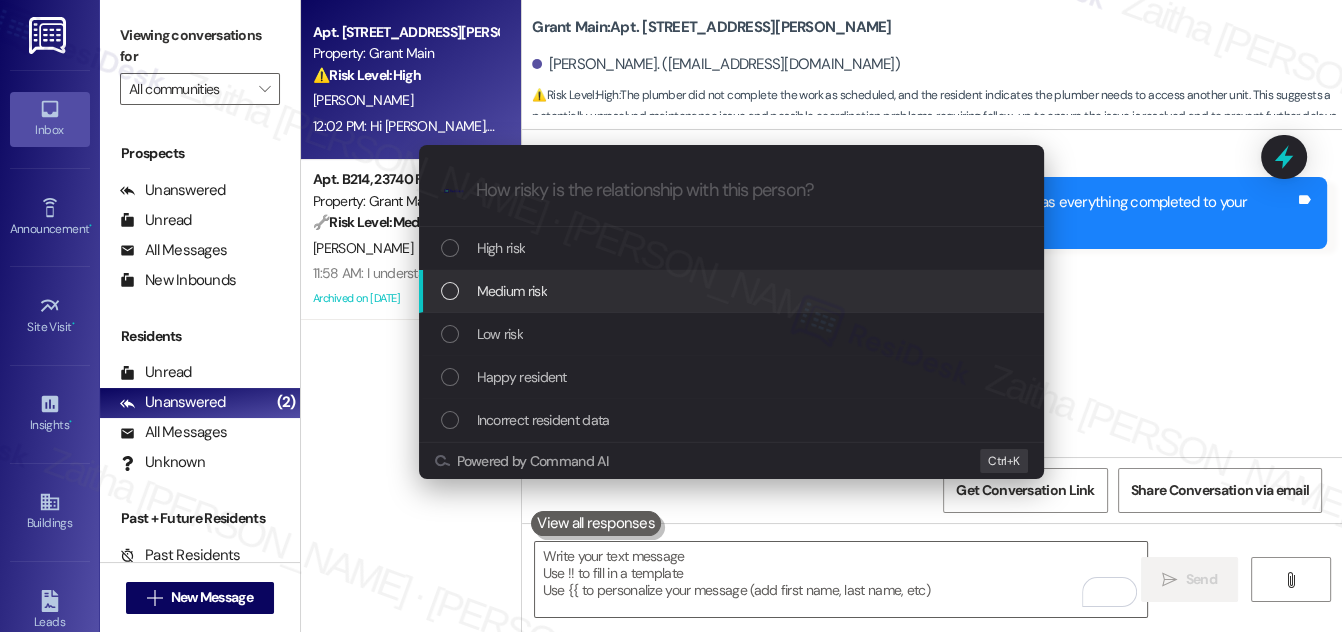 click on "Medium risk" at bounding box center [512, 291] 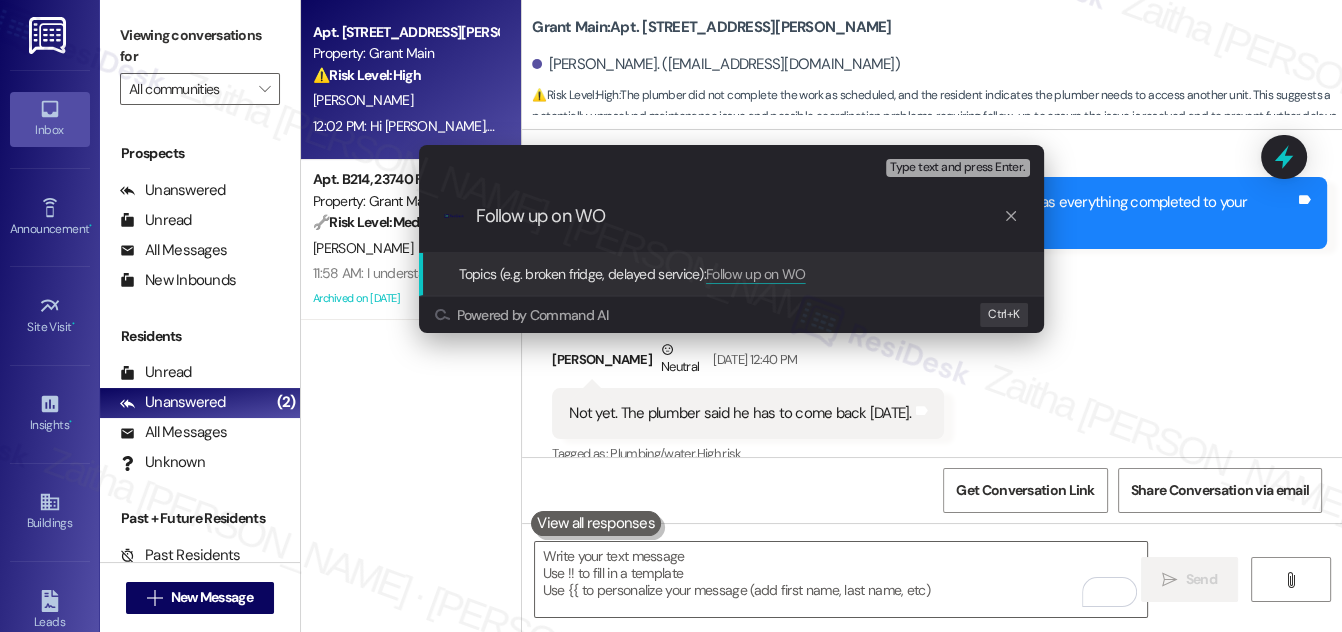 paste on "#46689" 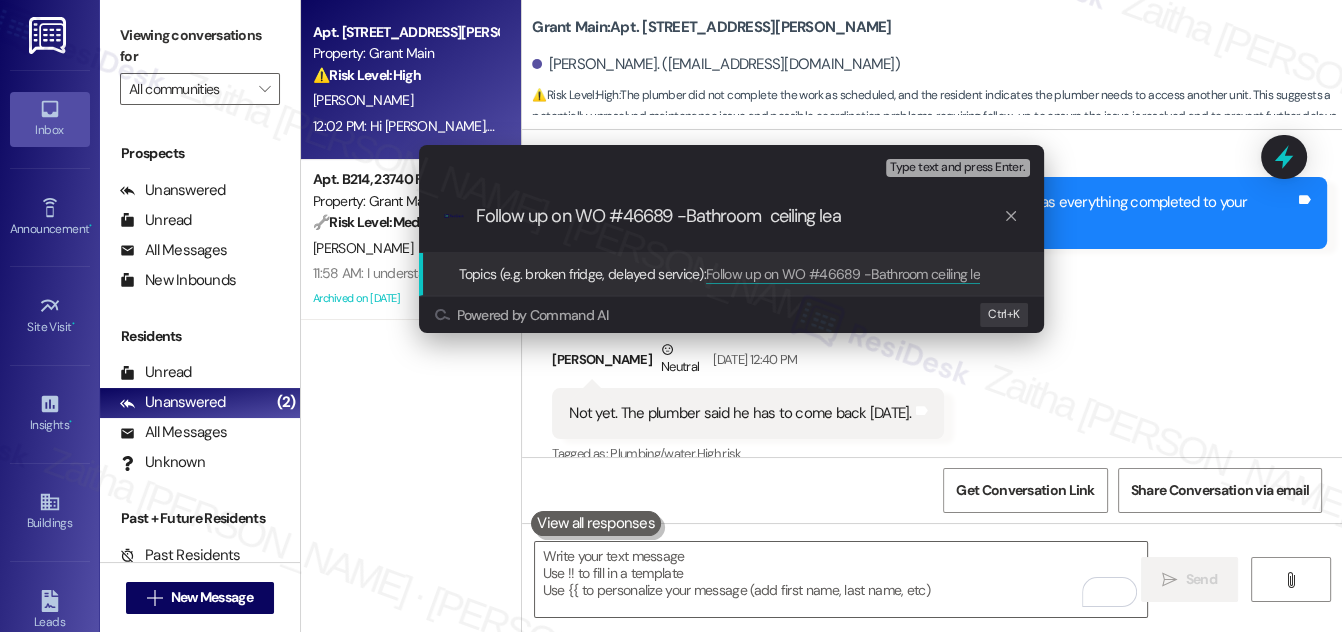 type on "Follow up on WO #46689 -Bathroom  ceiling leak" 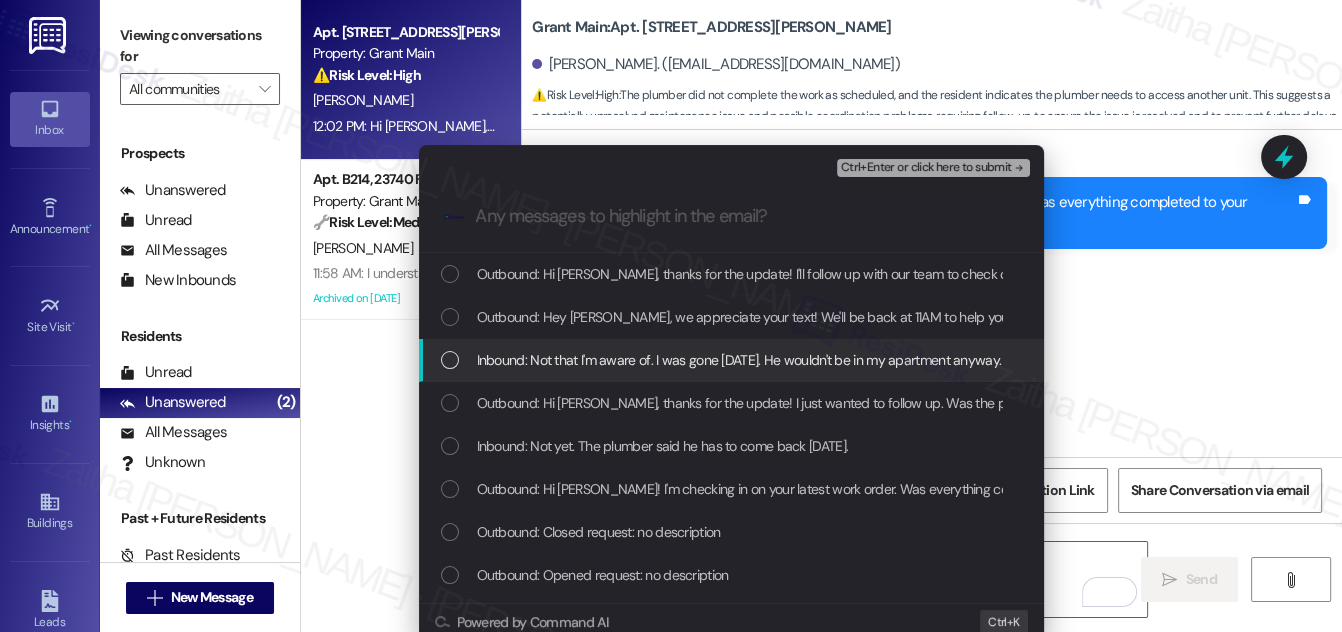 type 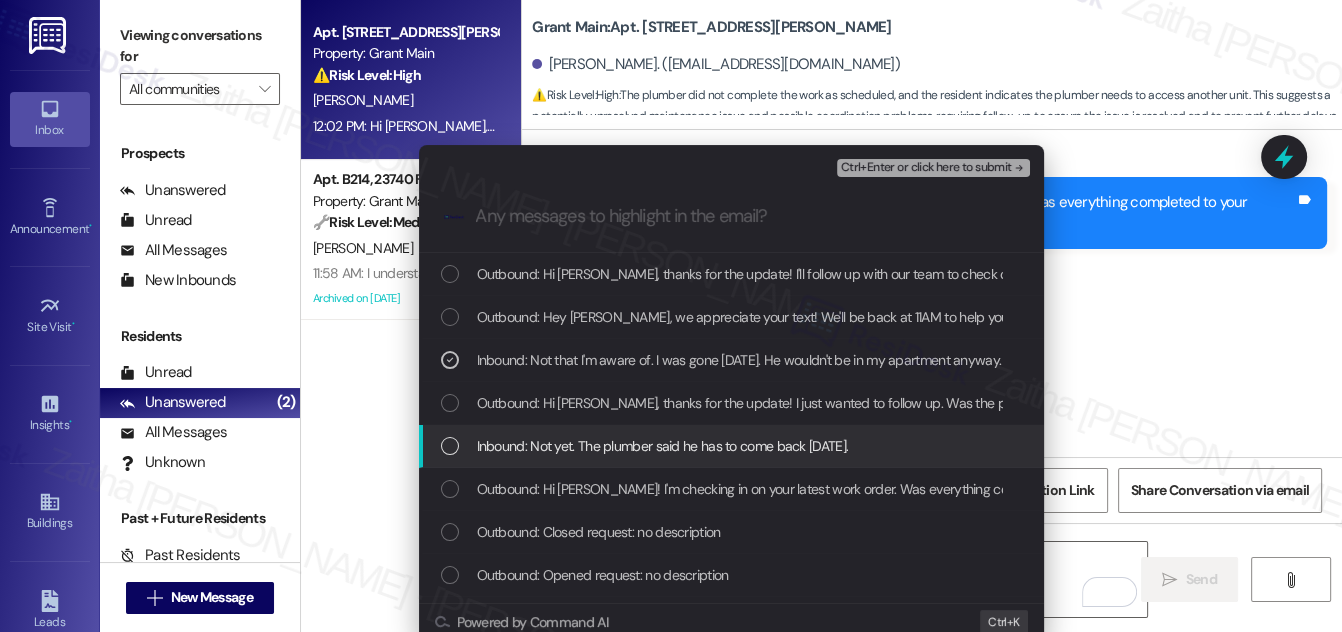 click on "Inbound: Not yet. The plumber said he has to come back [DATE]." at bounding box center (733, 446) 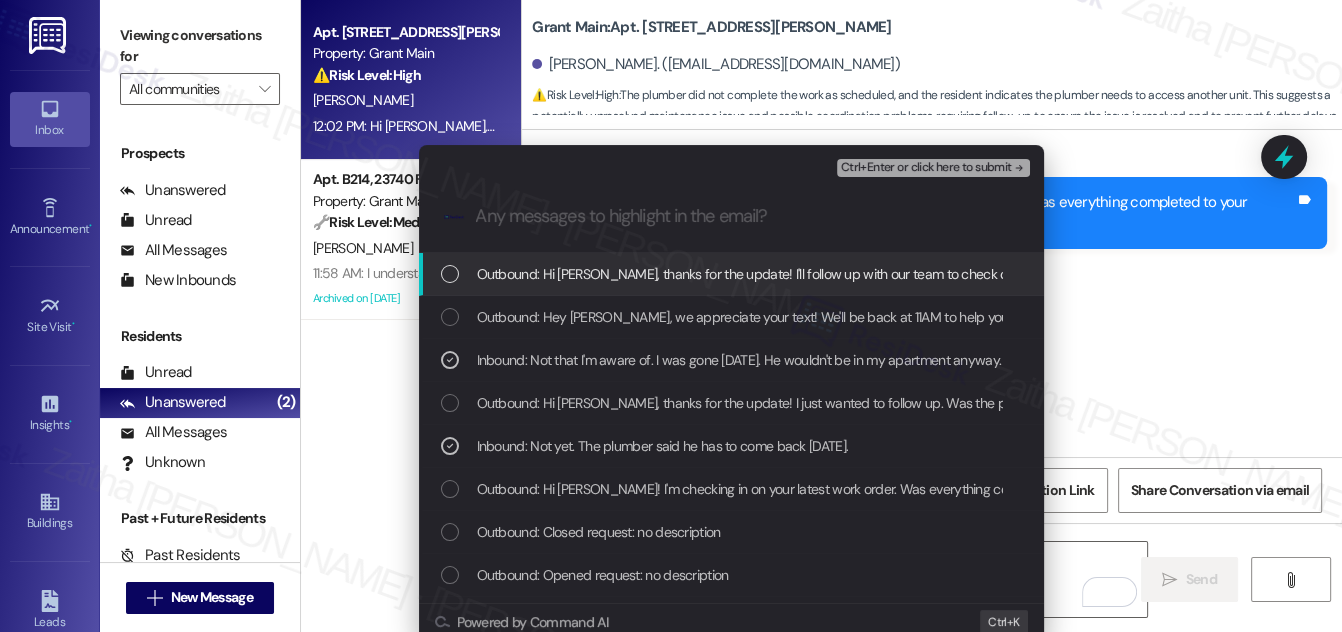 drag, startPoint x: 941, startPoint y: 160, endPoint x: 936, endPoint y: 173, distance: 13.928389 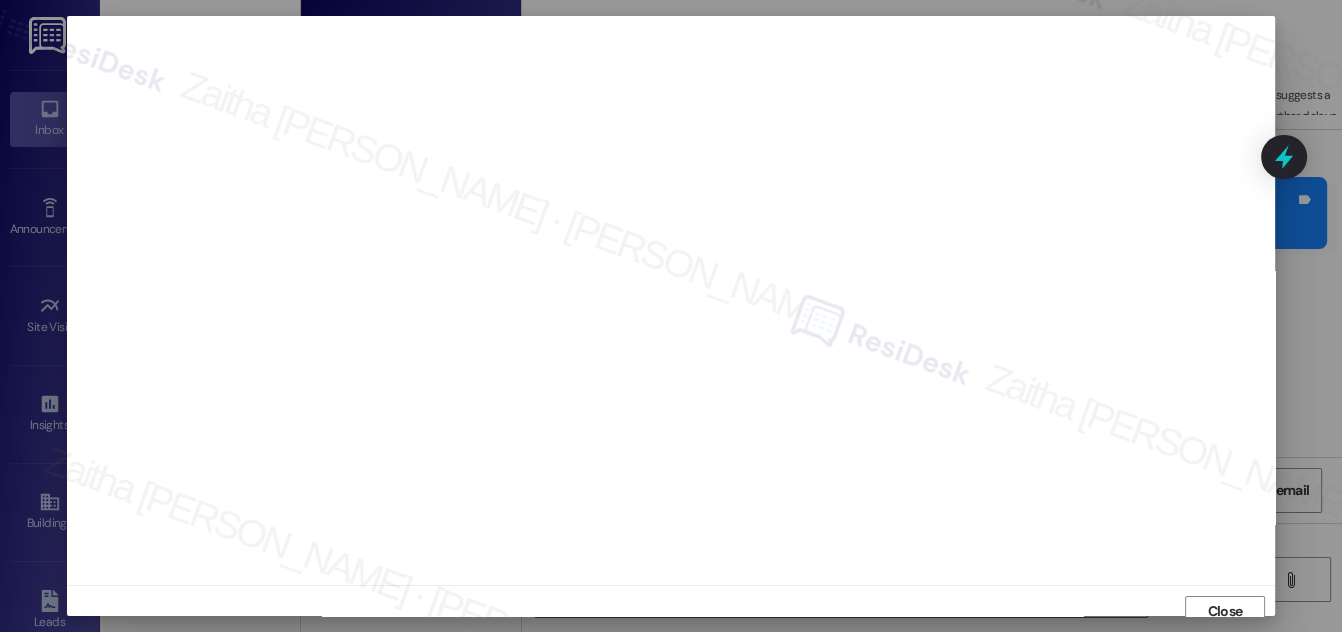 scroll, scrollTop: 11, scrollLeft: 0, axis: vertical 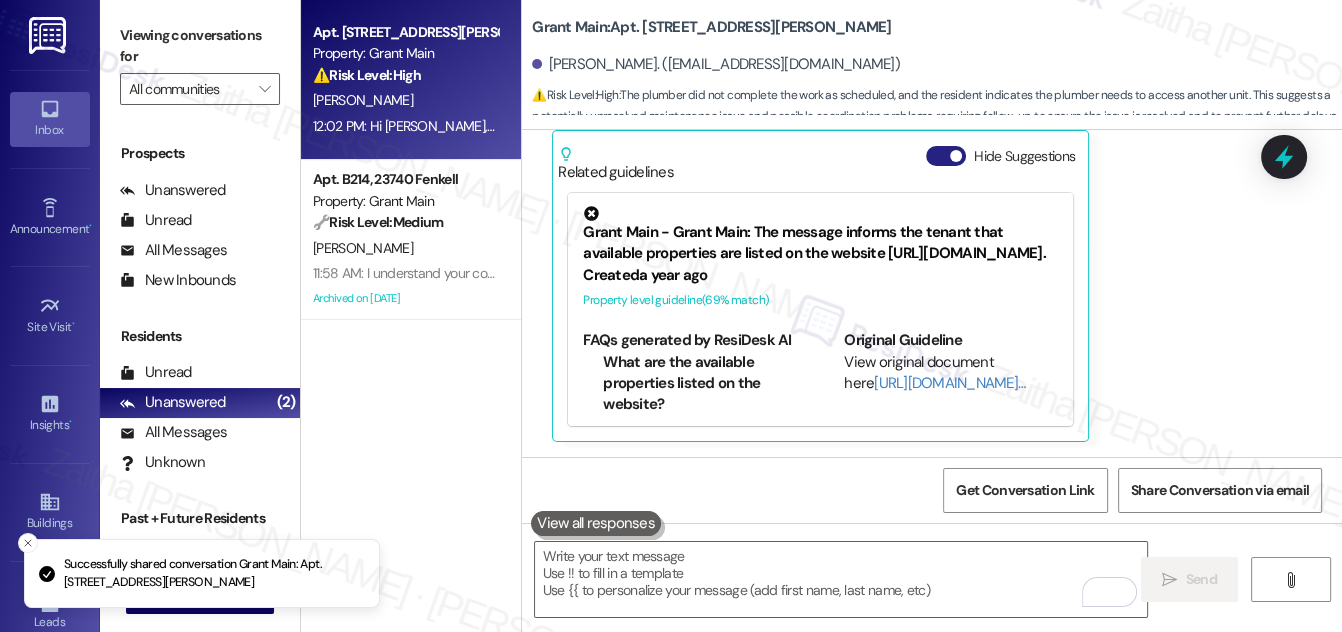 click on "Hide Suggestions" at bounding box center (946, 156) 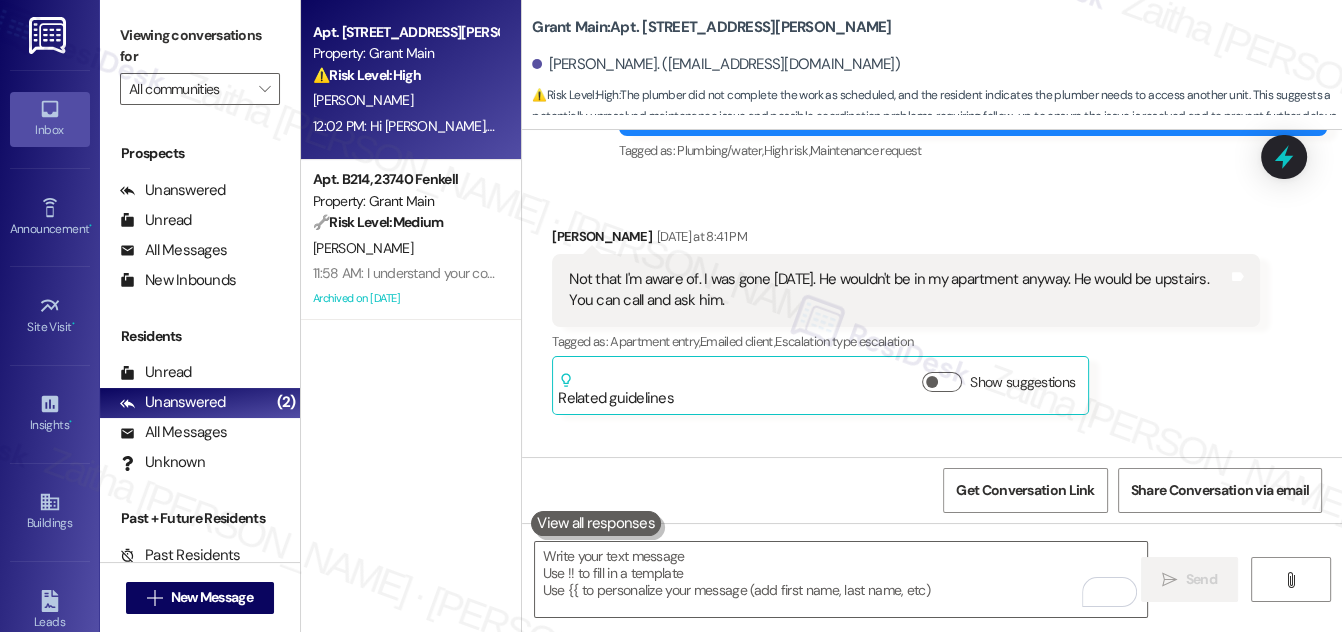 scroll, scrollTop: 4943, scrollLeft: 0, axis: vertical 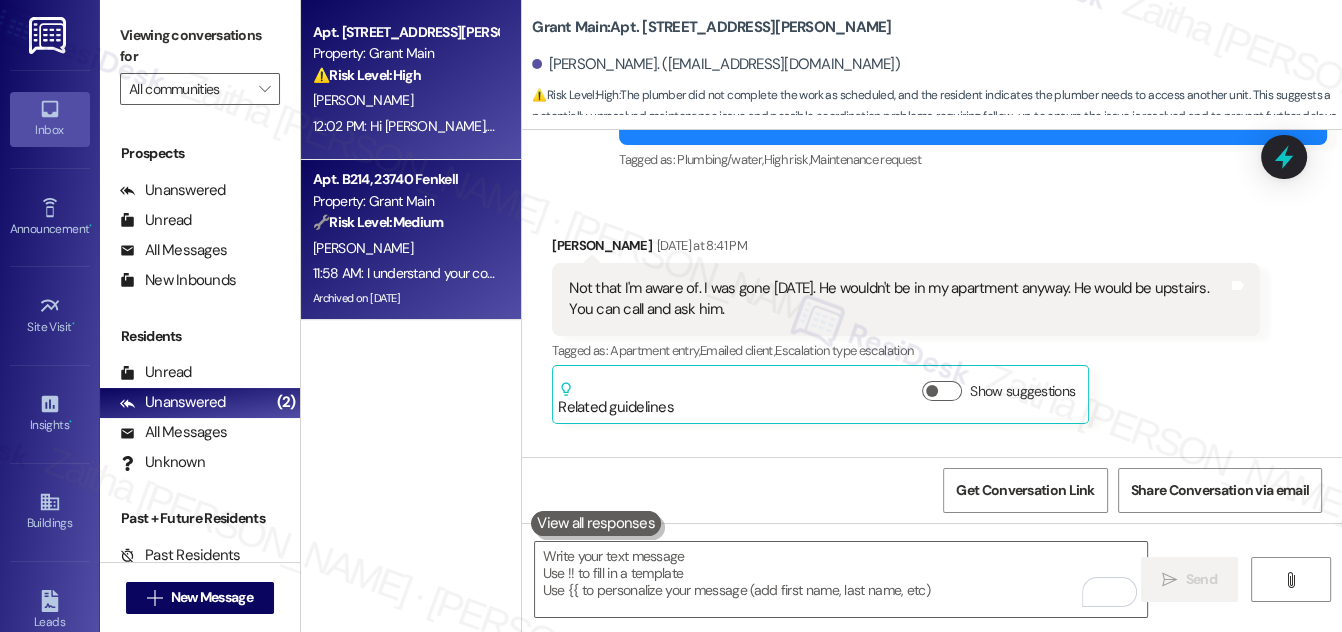 click on "Property: Grant Main" at bounding box center [405, 201] 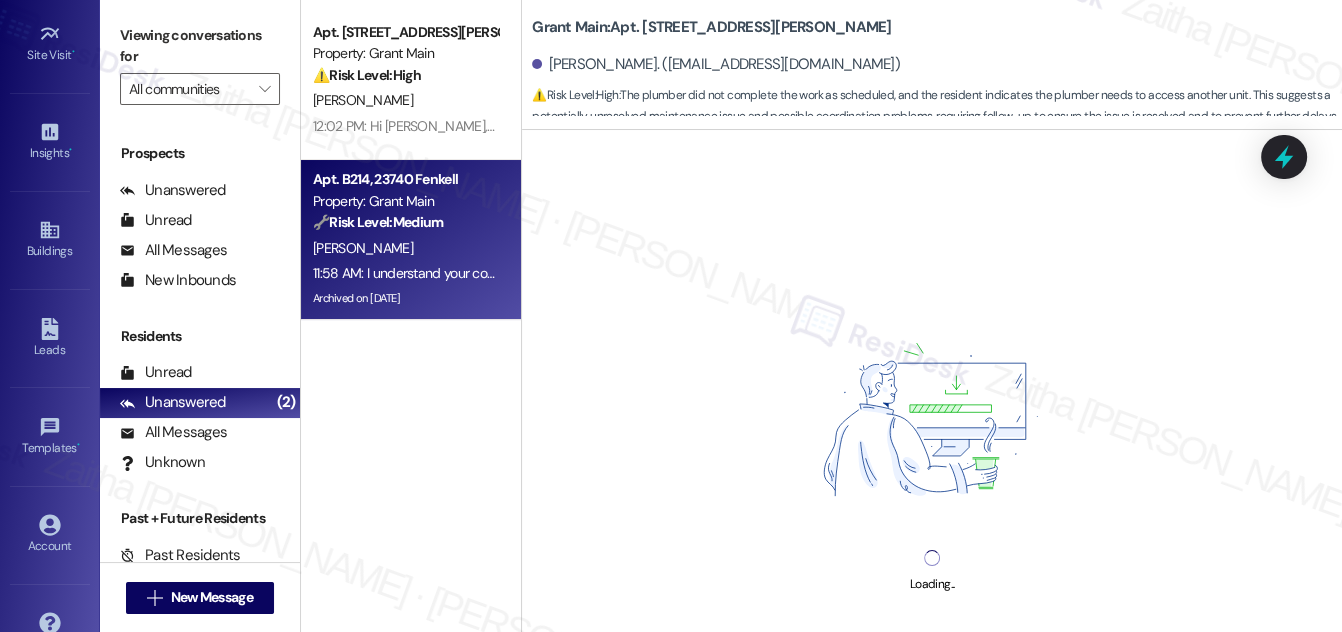 scroll, scrollTop: 314, scrollLeft: 0, axis: vertical 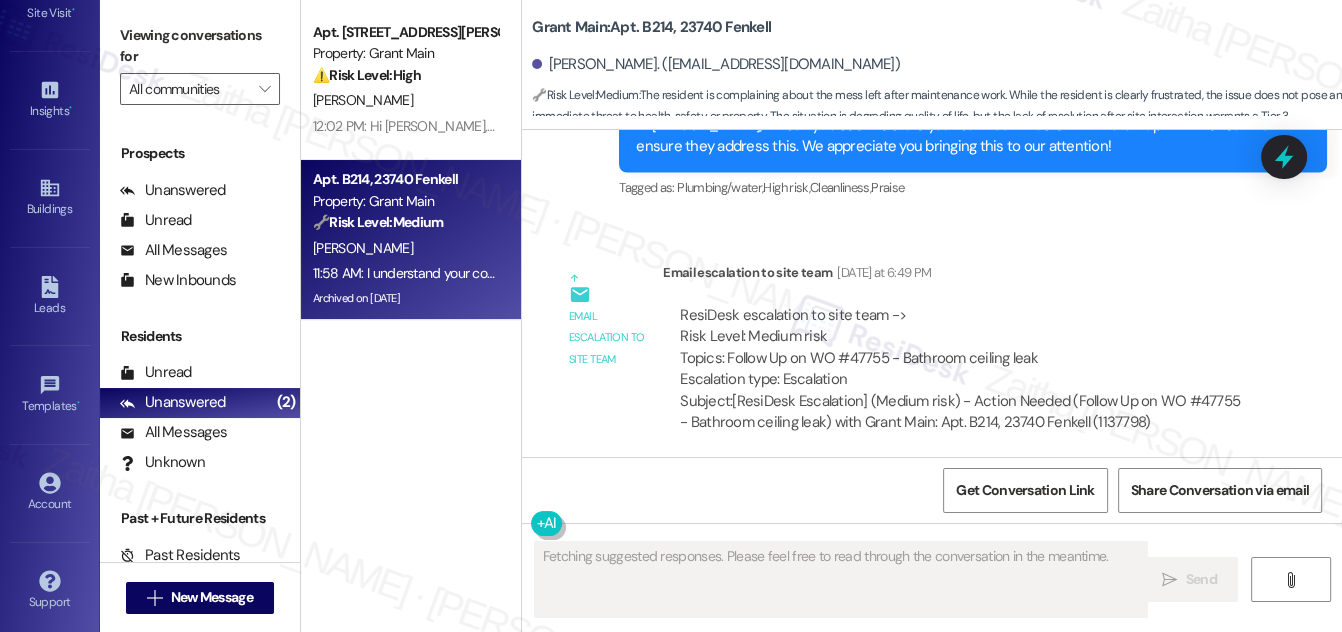 type on "Fetching suggested responses. Please feel free to read through the conversation in the meantime." 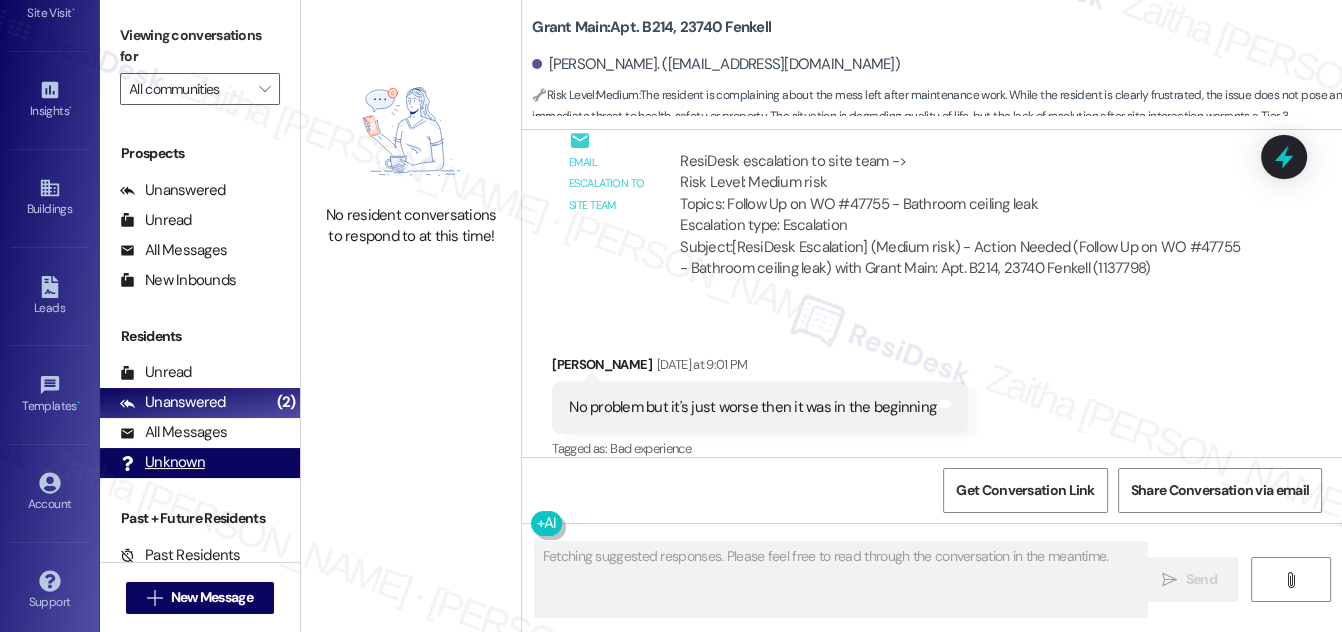 scroll, scrollTop: 93169, scrollLeft: 0, axis: vertical 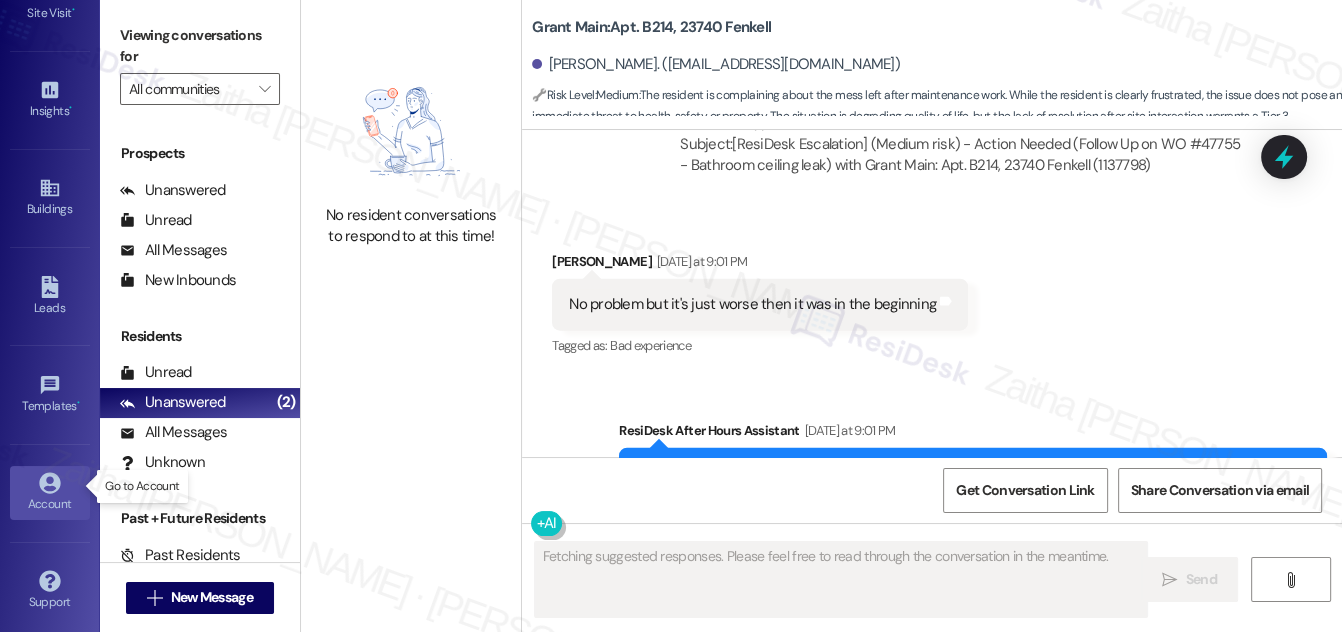 click on "Account" at bounding box center (50, 504) 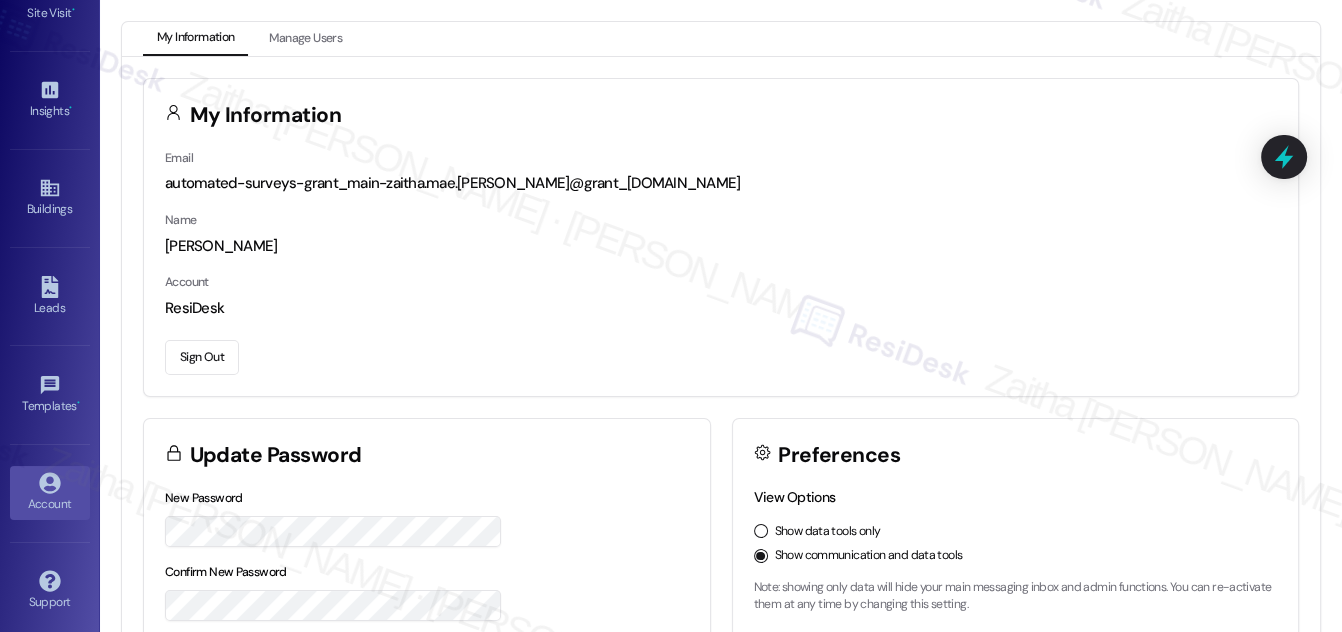 click on "Sign Out" at bounding box center [202, 357] 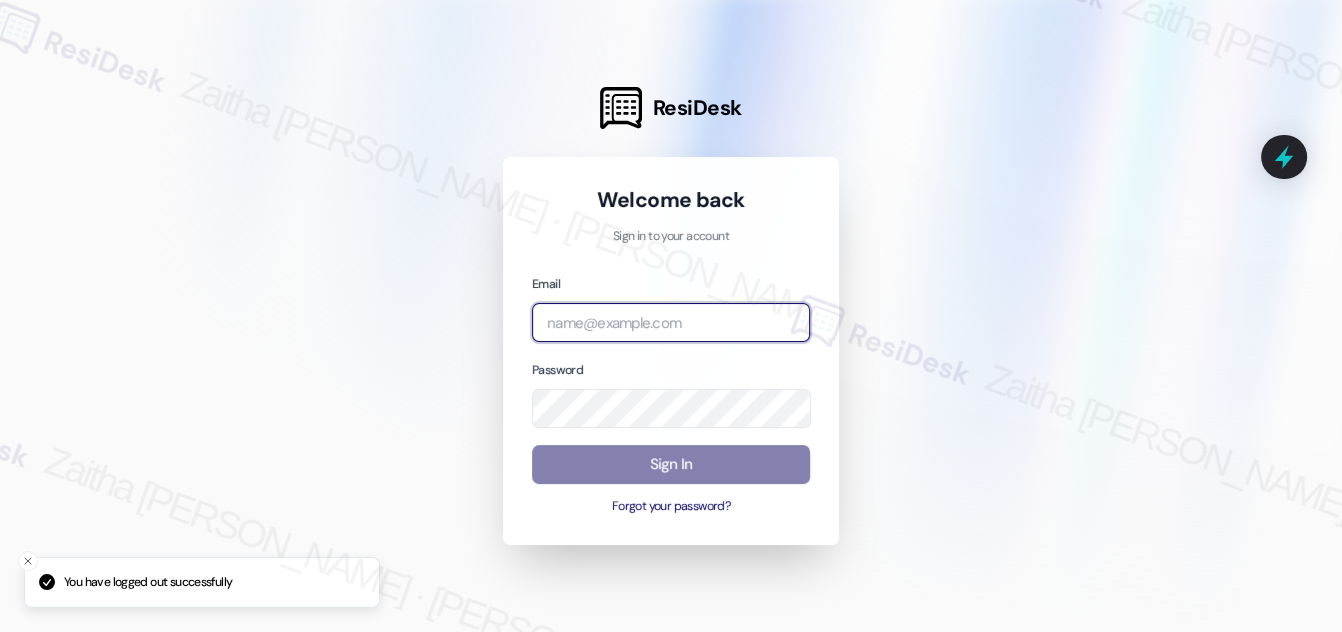 click at bounding box center [671, 322] 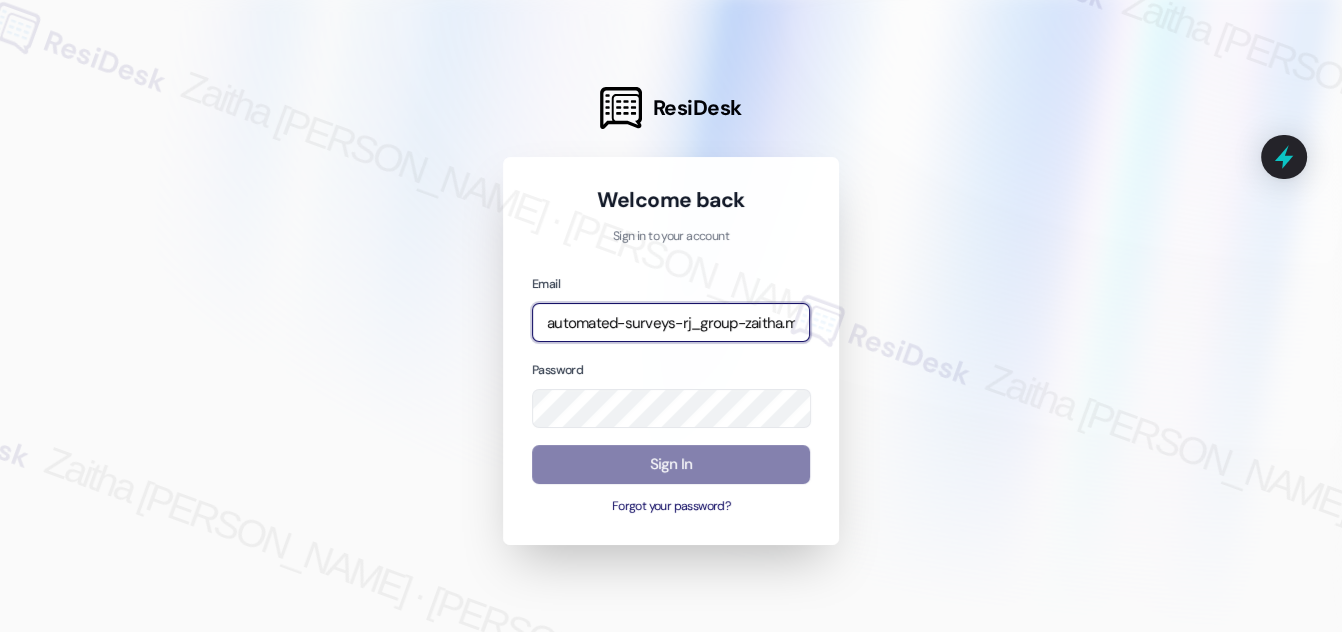 type on "automated-surveys-rj_group-zaitha.mae.[PERSON_NAME]@rj_[DOMAIN_NAME]" 